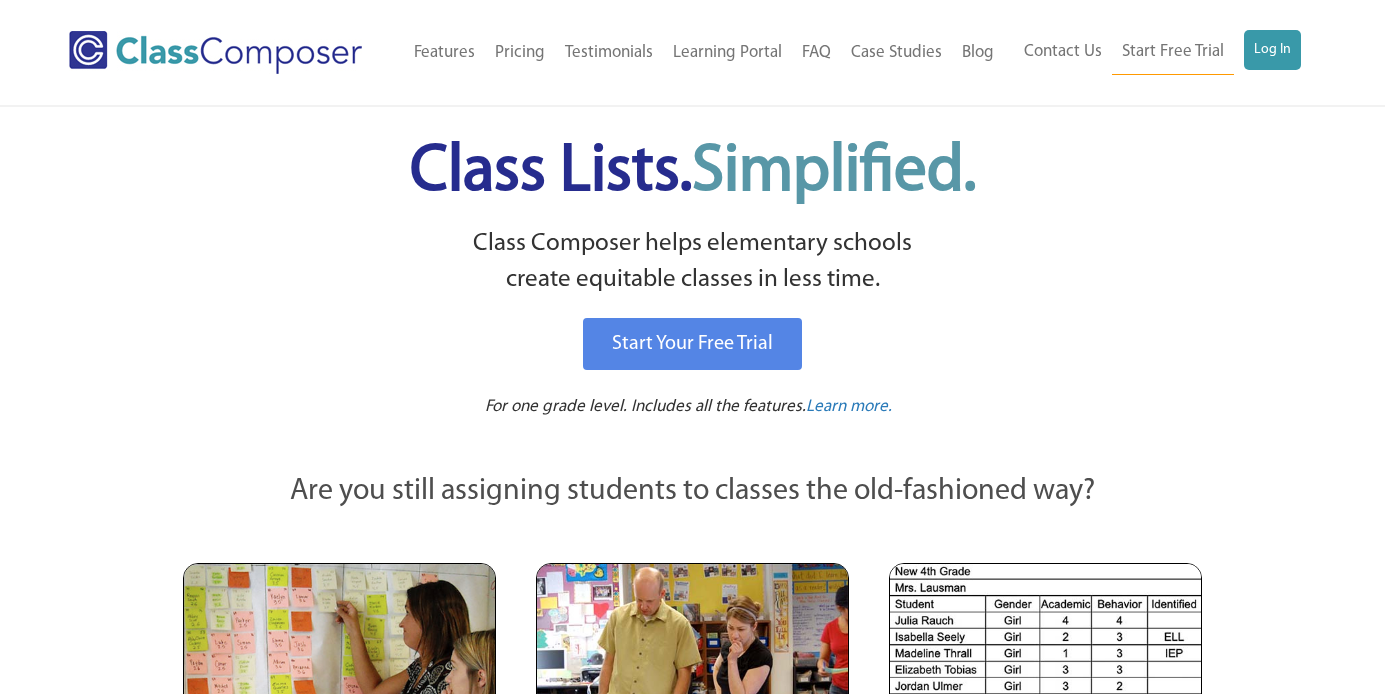scroll, scrollTop: 0, scrollLeft: 0, axis: both 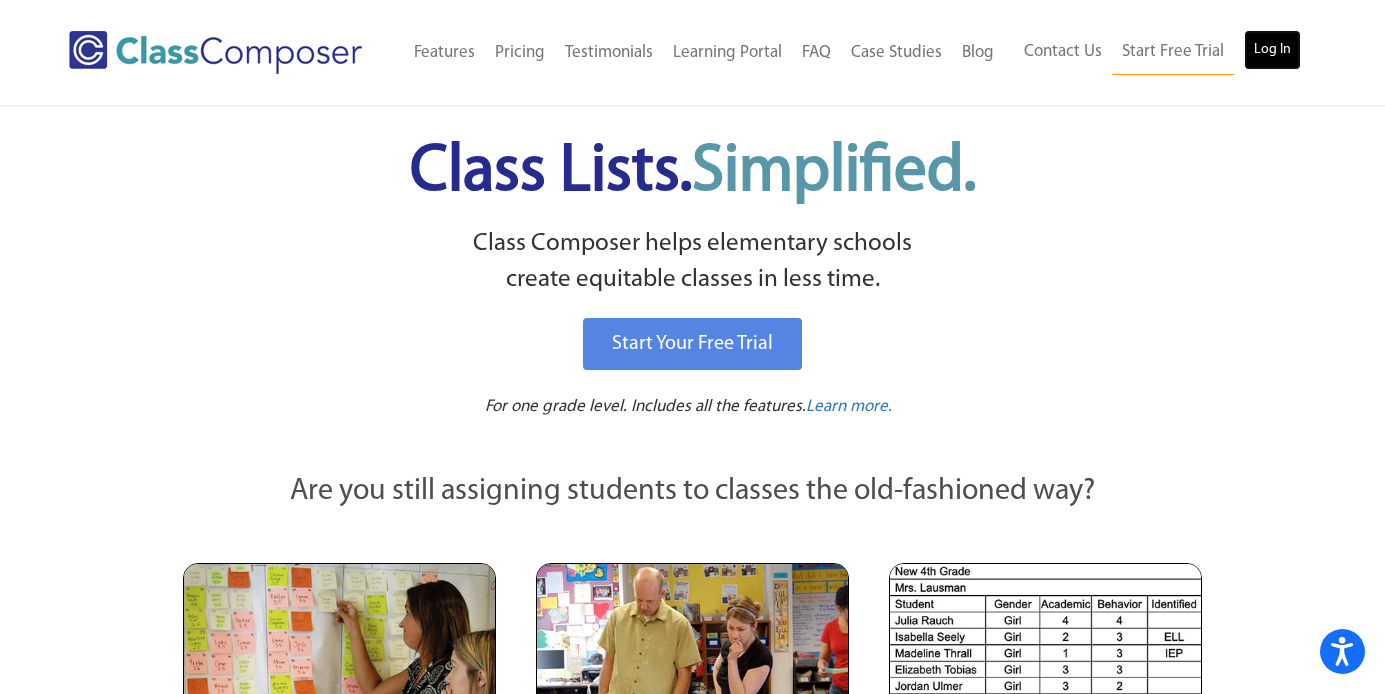 click on "Log In" at bounding box center [1272, 50] 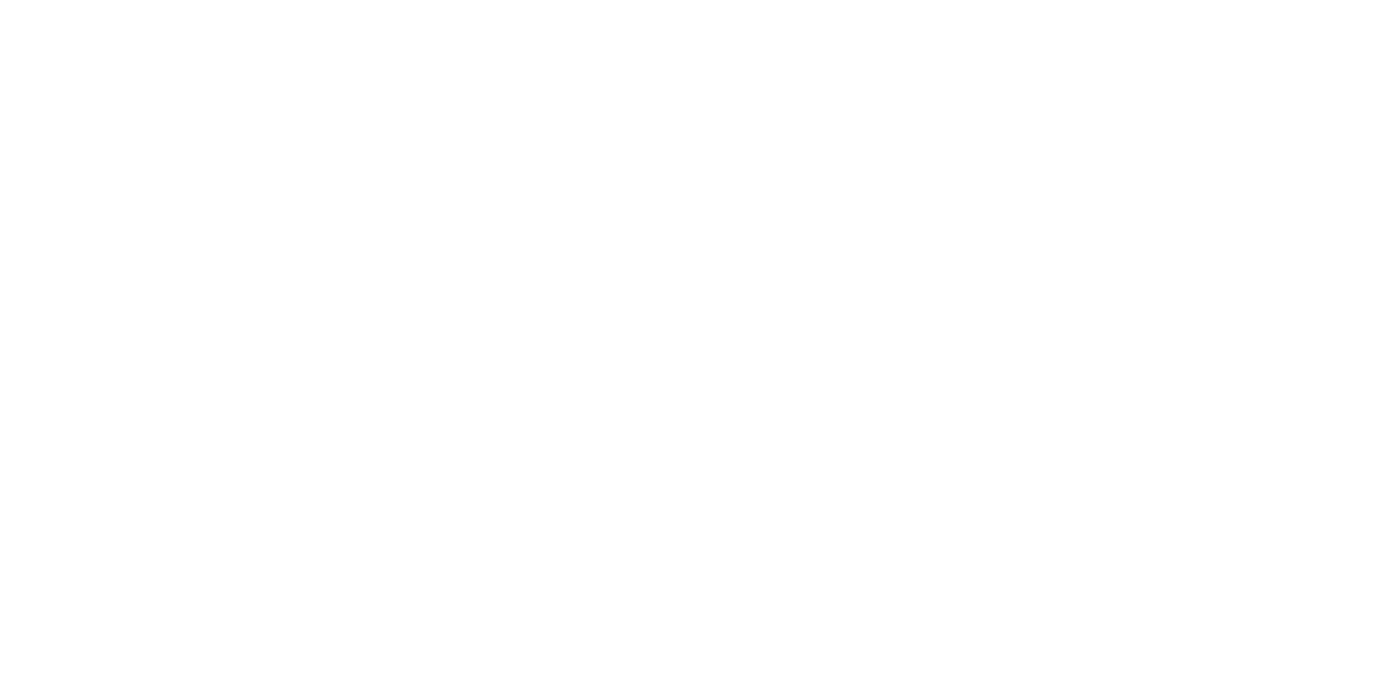 scroll, scrollTop: 0, scrollLeft: 0, axis: both 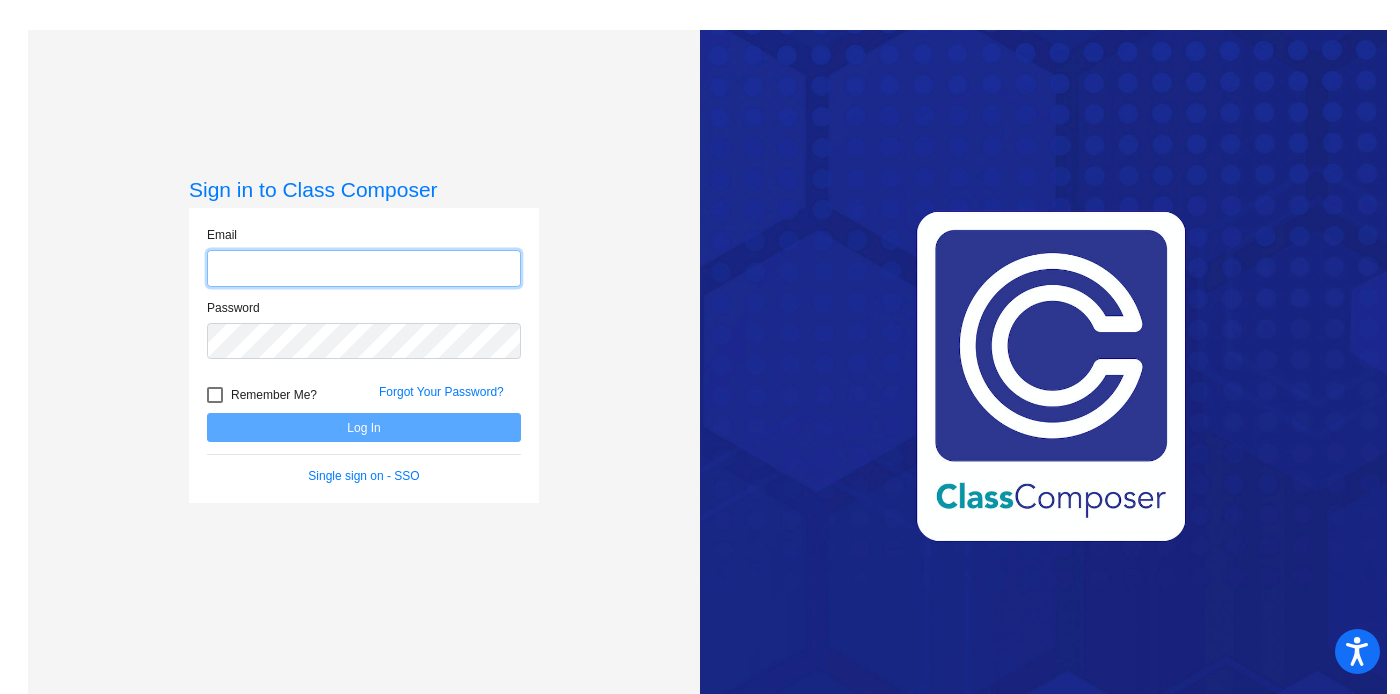 click 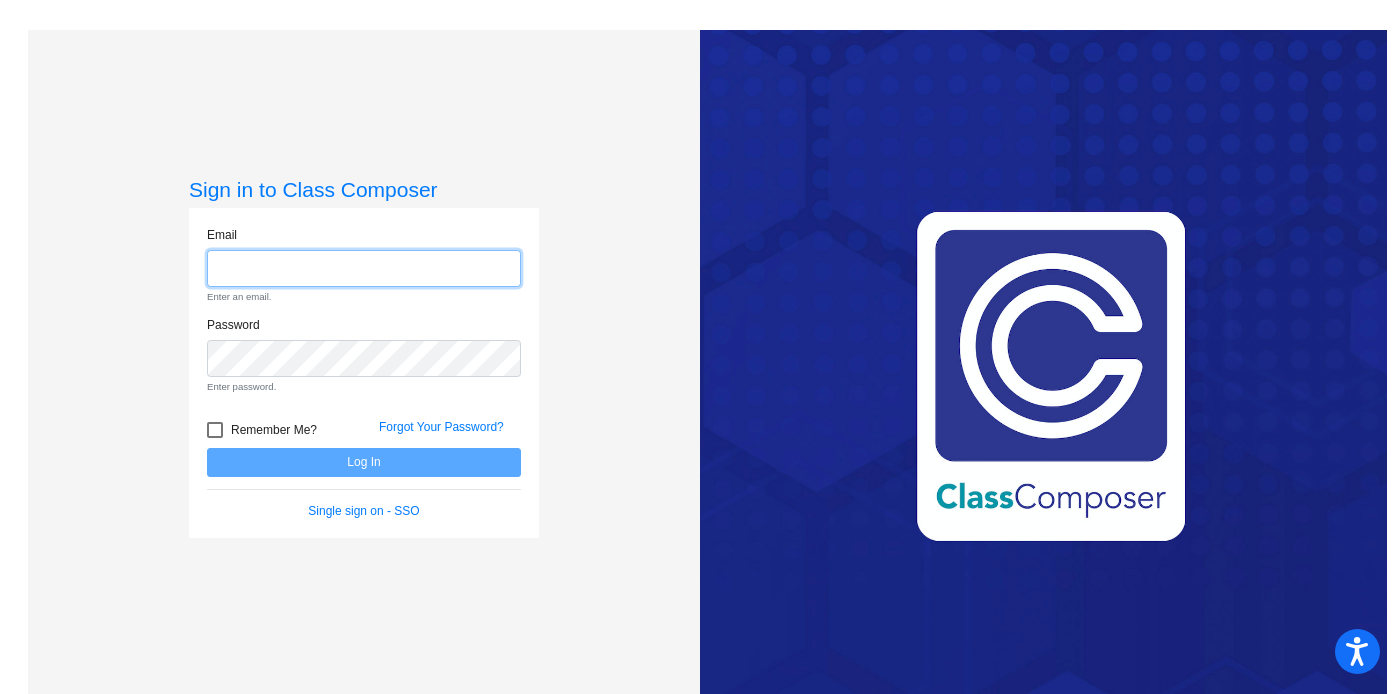 type on "[PERSON_NAME][EMAIL_ADDRESS][PERSON_NAME][DOMAIN_NAME]" 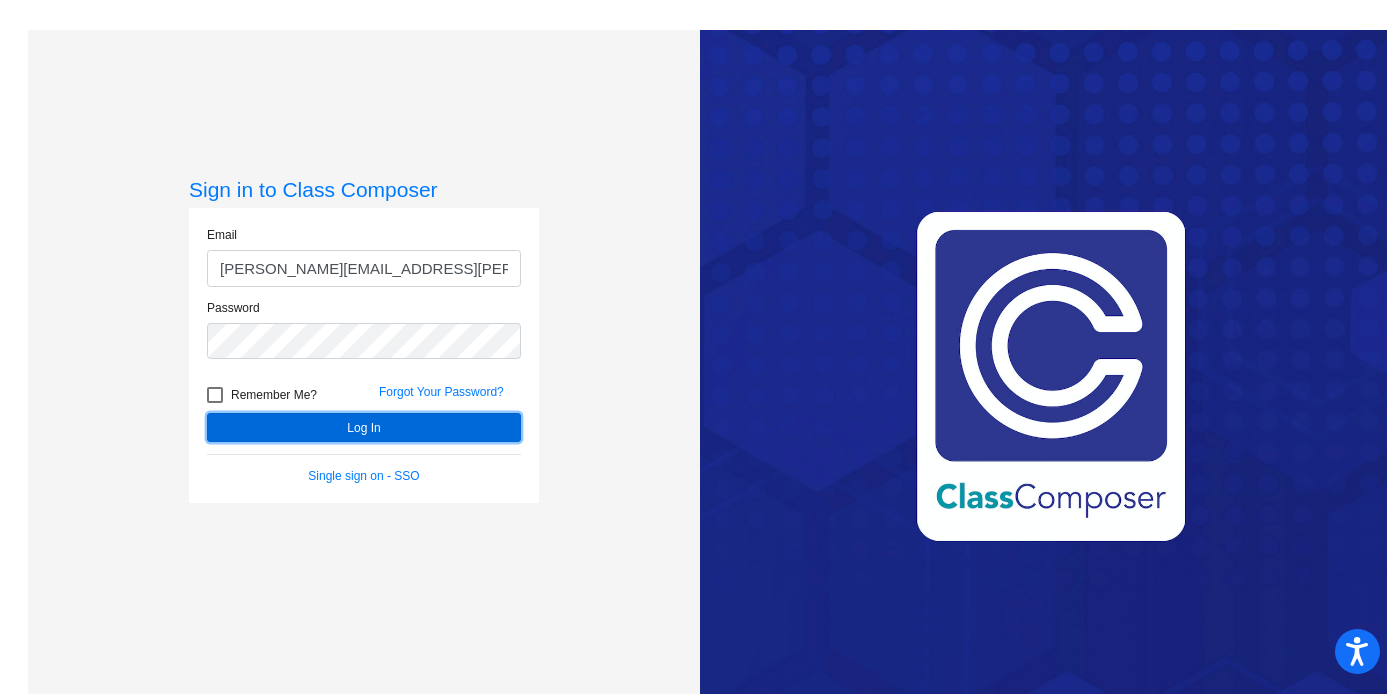 click on "Log In" 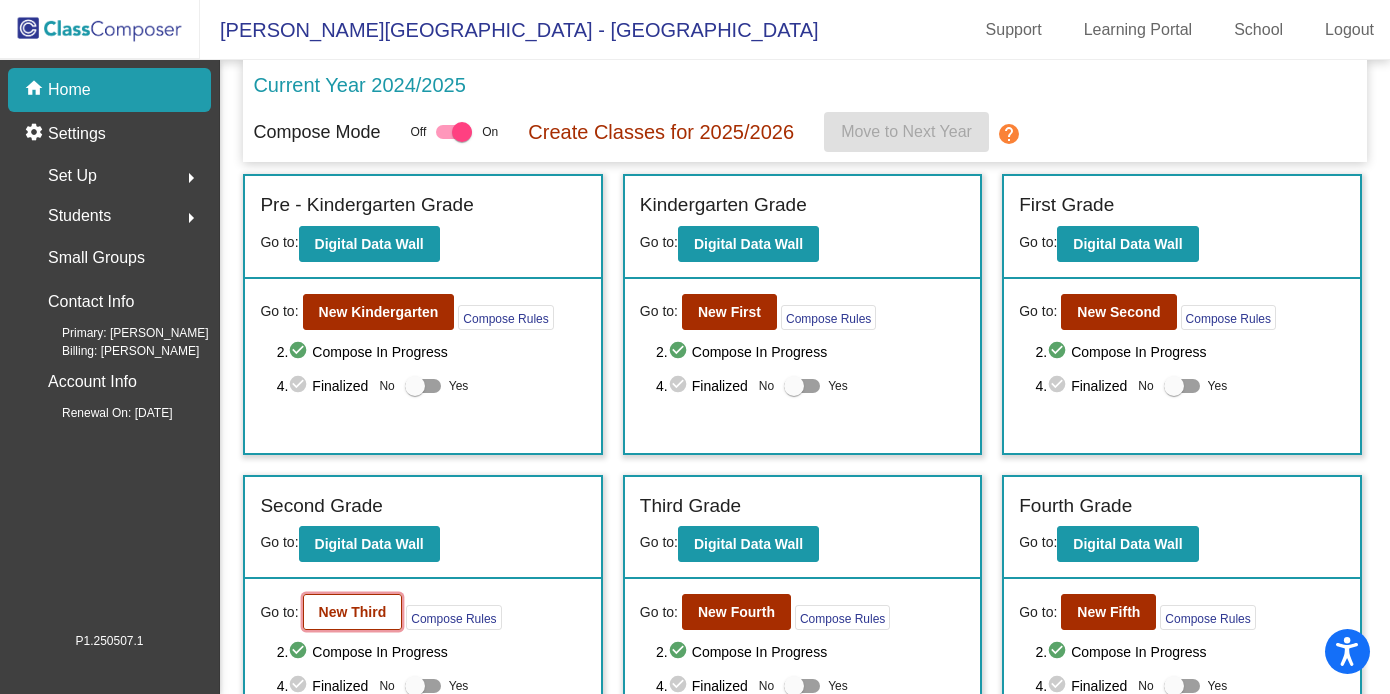 click on "New Third" 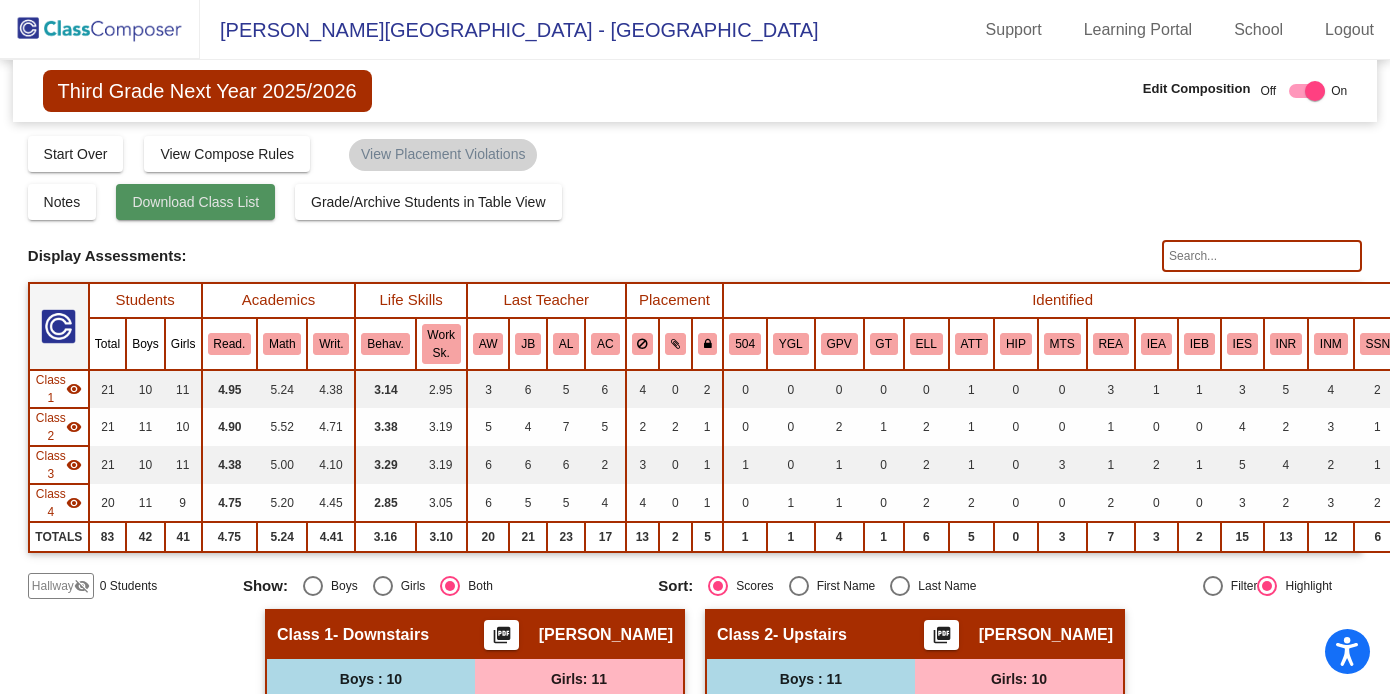 click on "Download Class List" 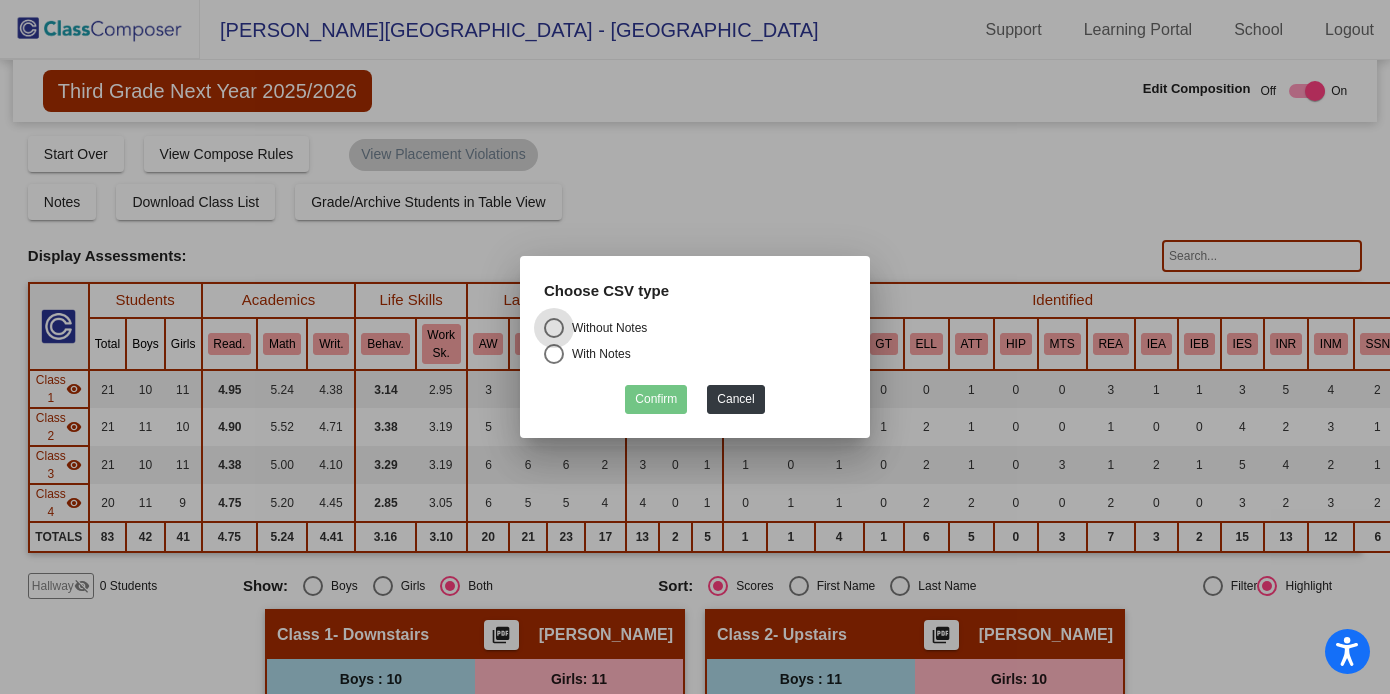 click on "Without Notes" at bounding box center (605, 328) 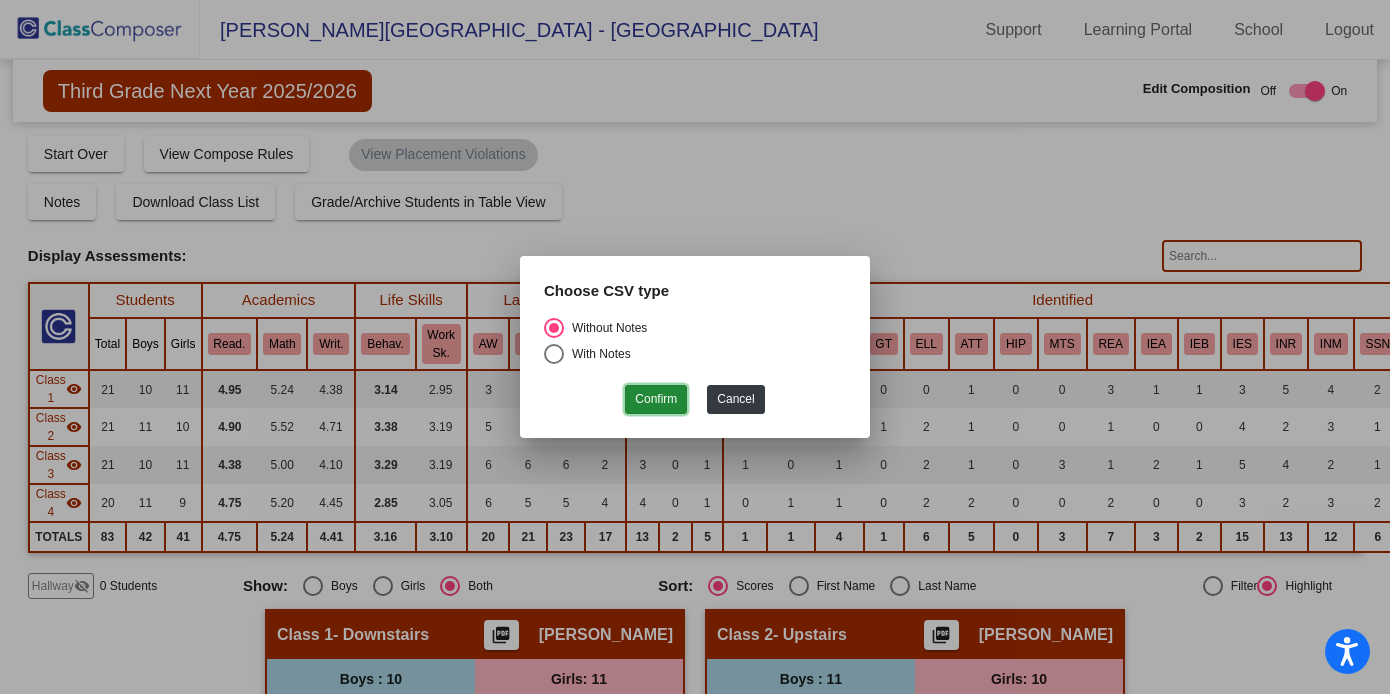 click on "Confirm" at bounding box center (656, 399) 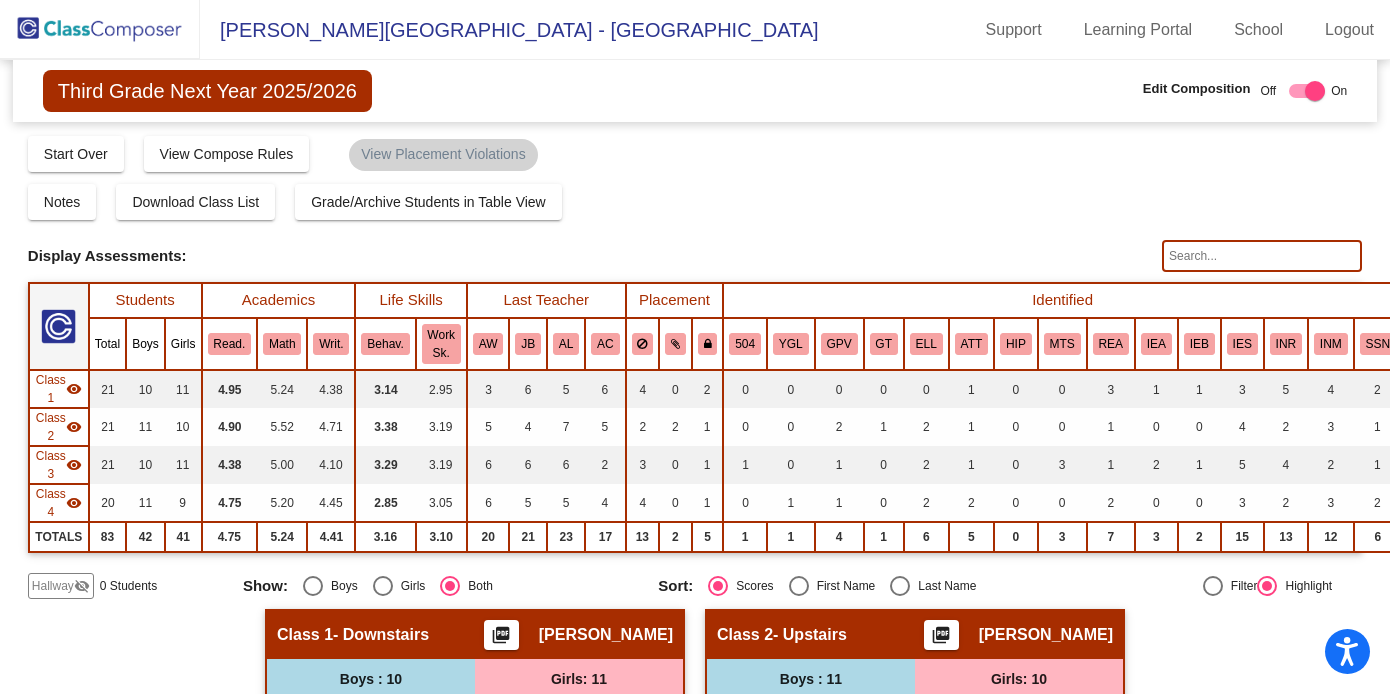 click on "Display Scores for Years:   2023 - 2024   2024 - 2025  Grade/Archive Students in Table View   Download   New Small Group   Saved Small Group   Compose   Start Over   Submit Classes  Compose has been submitted  Check for Incomplete Scores  View Compose Rules   View Placement Violations  Notes   Download Class List   Import Students   Grade/Archive Students in Table View   New Small Group   Saved Small Group  Display Scores for Years:   2023 - 2024   2024 - 2025 Display Assessments: Students Academics Life Skills  Last Teacher  Placement  Identified  Total Boys Girls  Read.   Math   Writ.   Behav.   Work Sk.   AW   JB   AL   AC   504   YGL   GPV   GT   ELL   ATT   HIP   MTS   REA   IEA   IEB   IES   INR   INM   SSN  Hallway  visibility_off  0 0 0                 0   0   0   0   0   0   0   0   0   0   0   0   0   0   0   0   0   0   0   0   0   0  Class 1  visibility  21 10 11  4.95   5.24   4.38   3.14   2.95   3   6   5   6   4   0   2   0   0   0   0   0   1   0   0   3   1   1   3   5   4   2  Class 2" 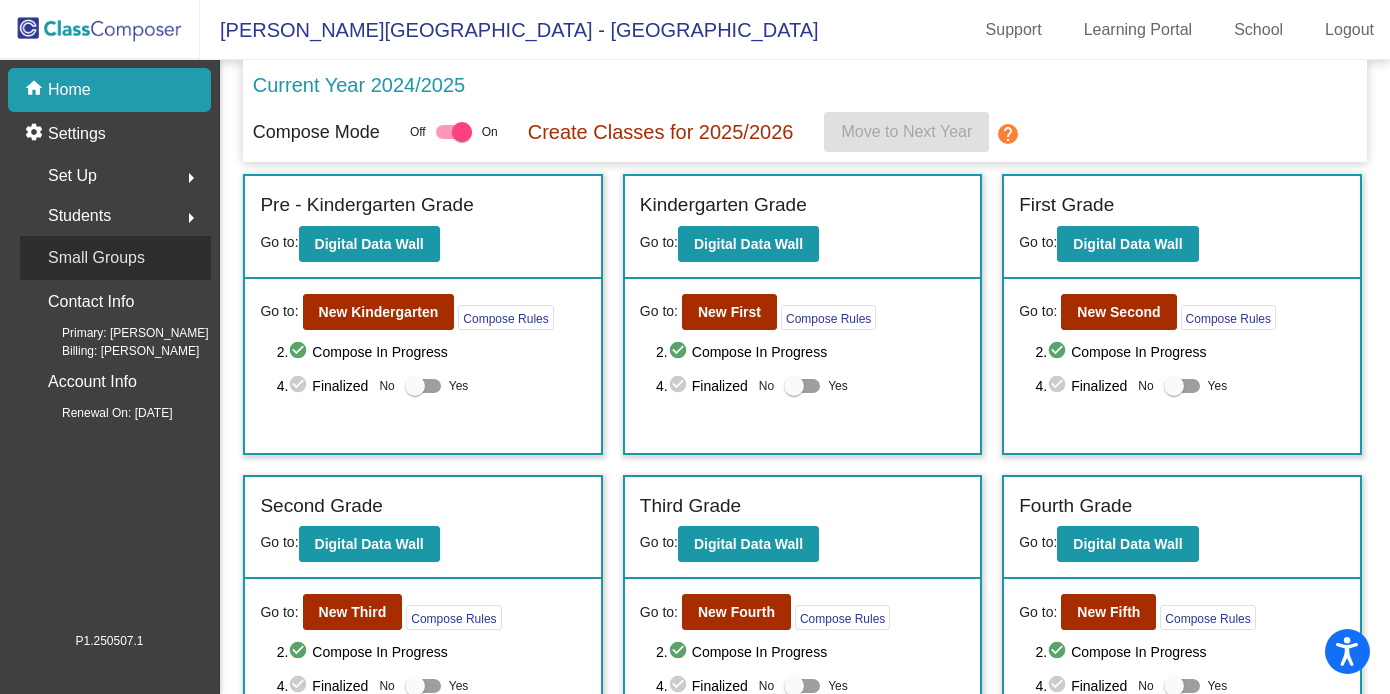 click on "Small Groups" 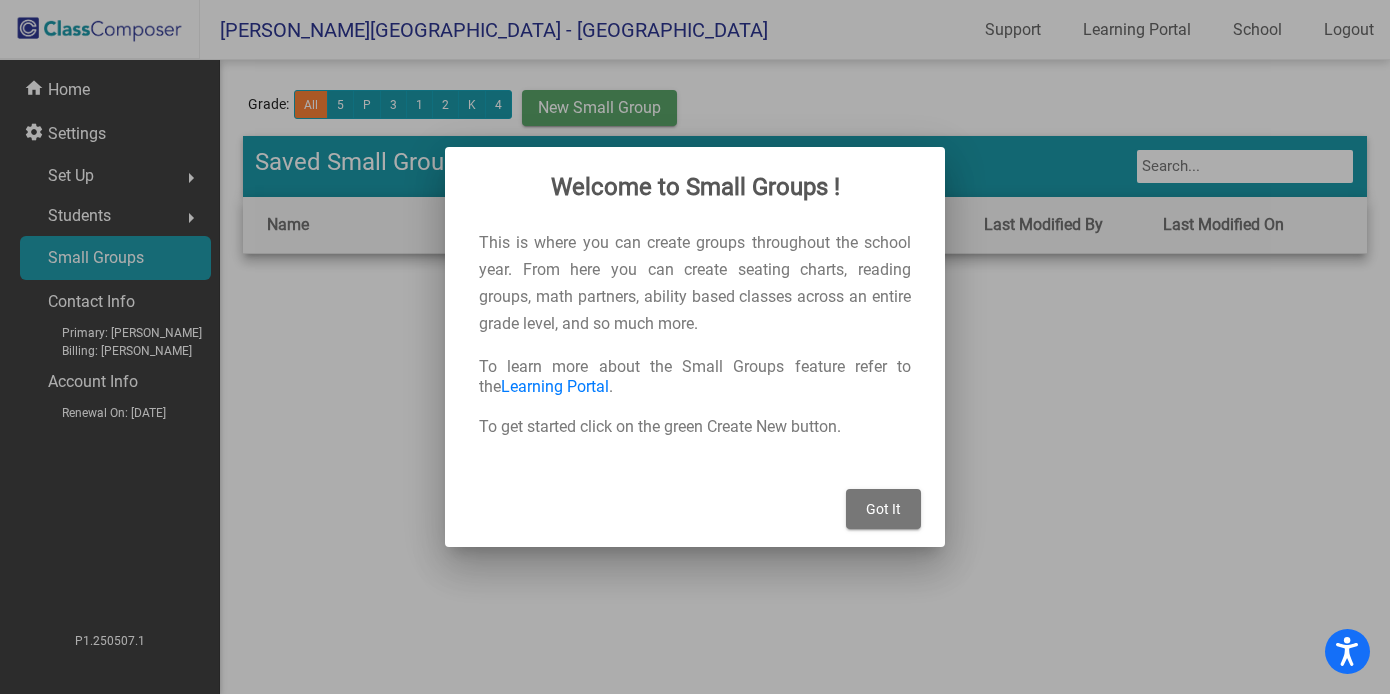 click on "Got It" at bounding box center (883, 509) 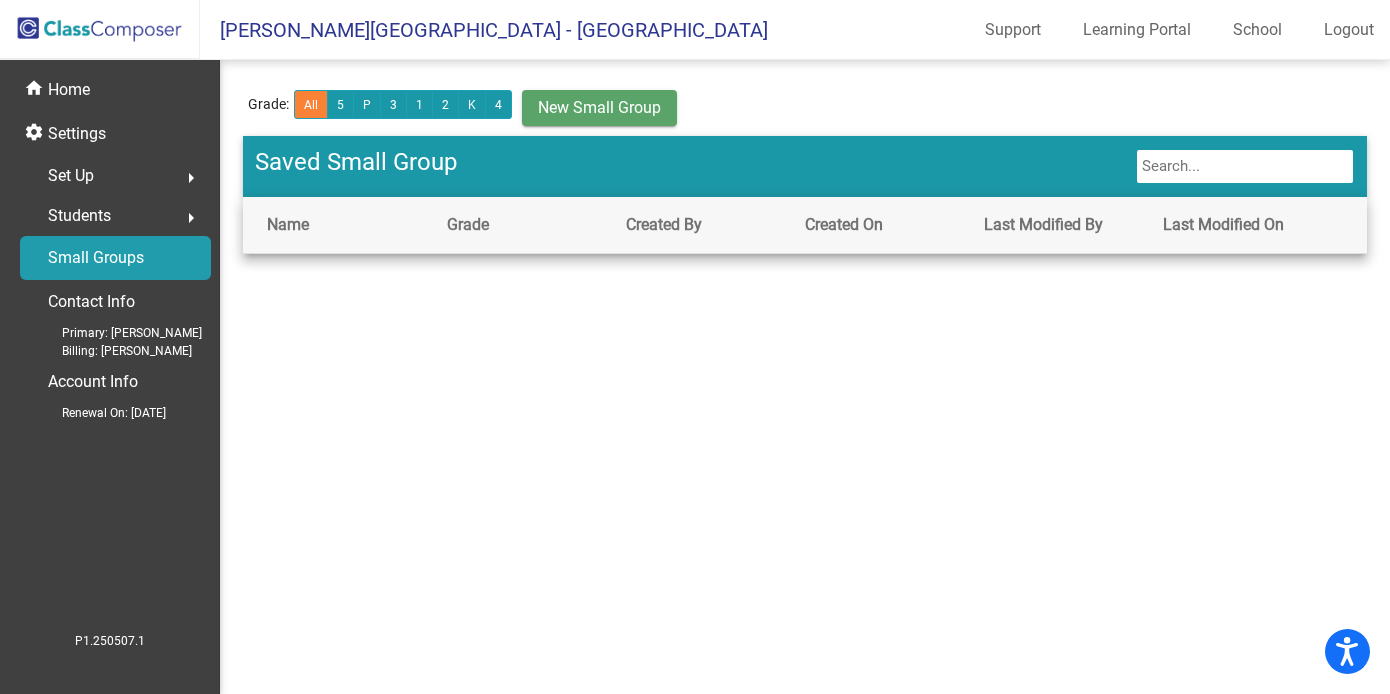 scroll, scrollTop: 0, scrollLeft: 0, axis: both 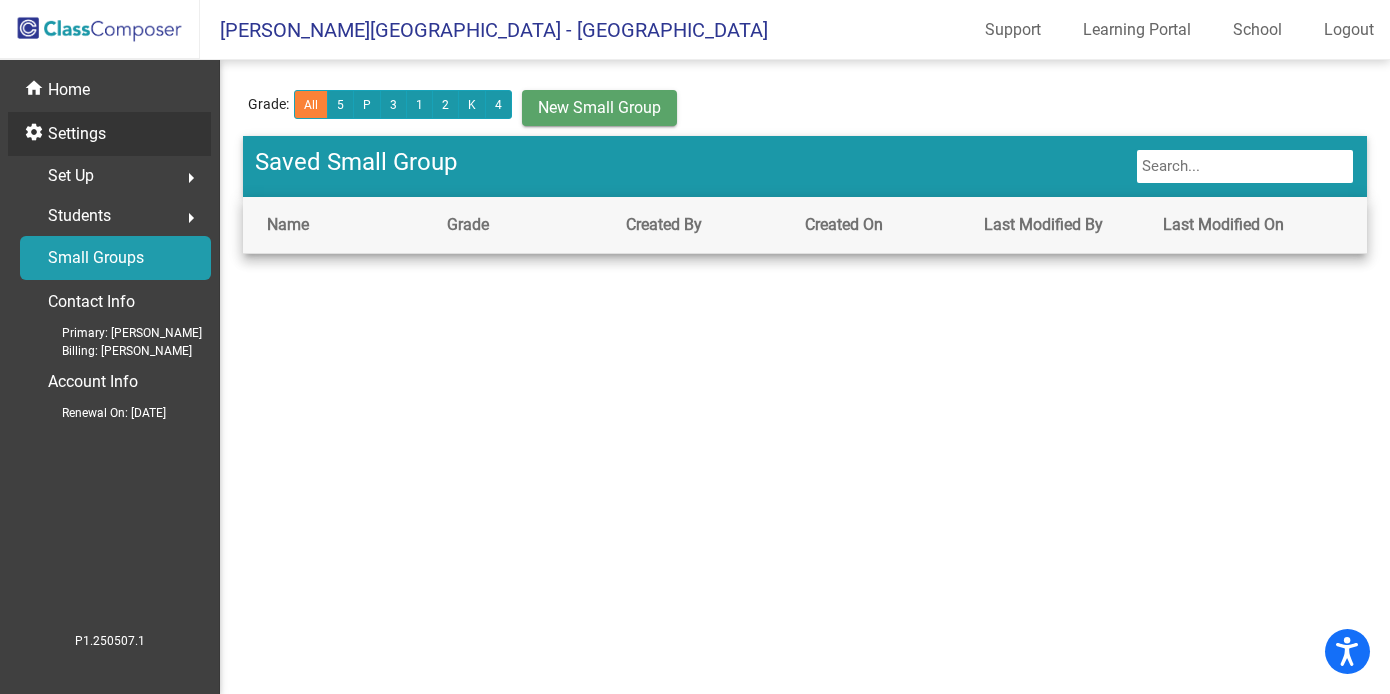 click on "Settings" 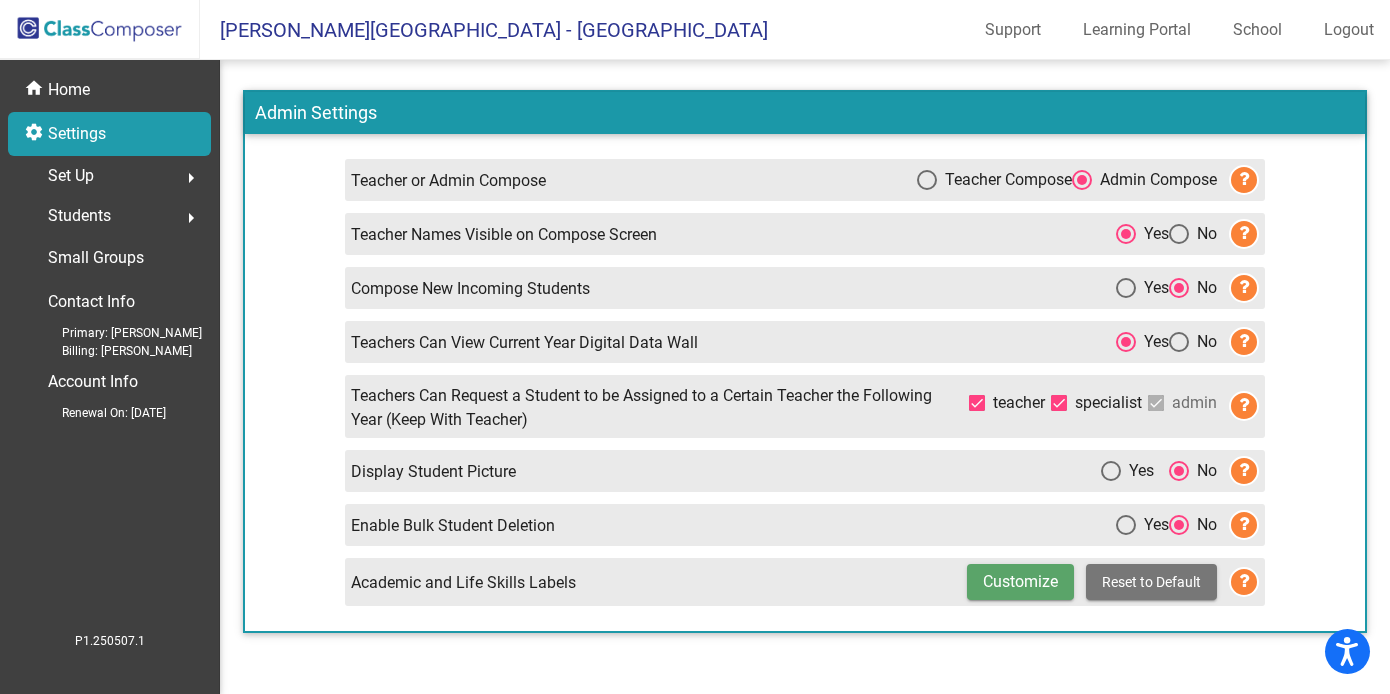 click on "Set Up" 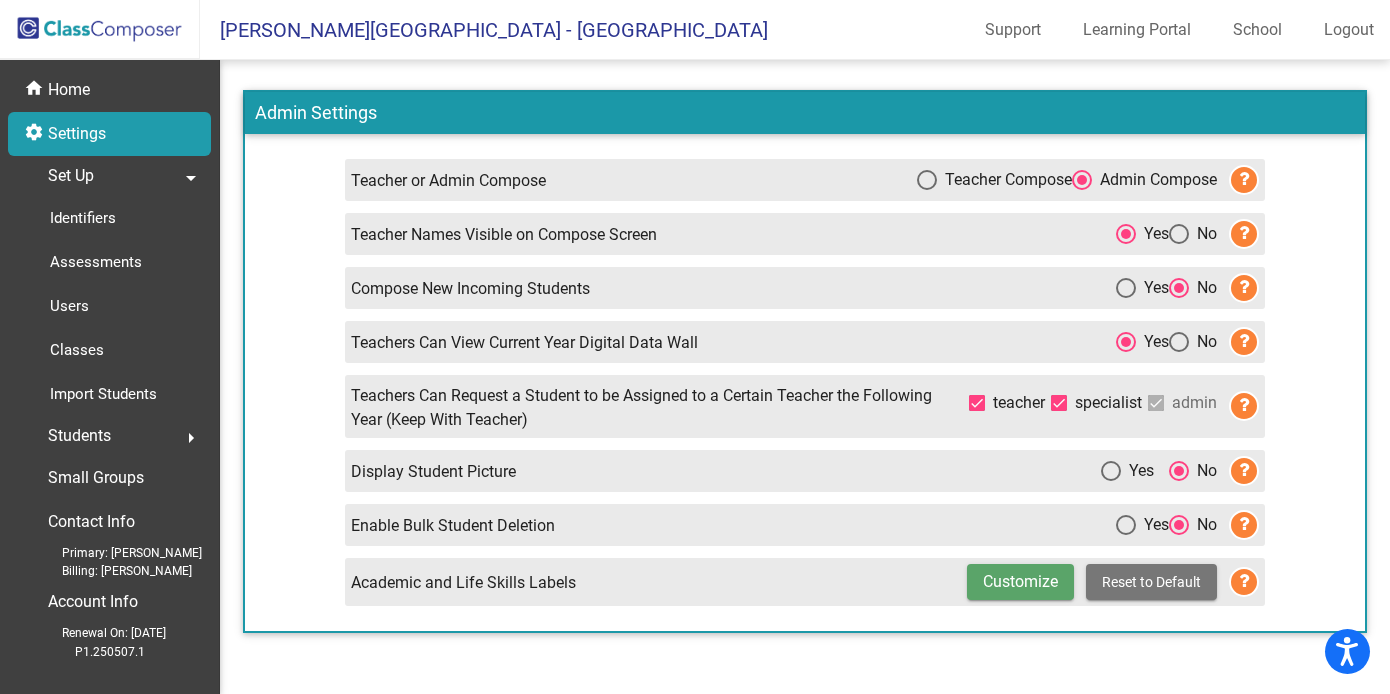 click on "Set Up" 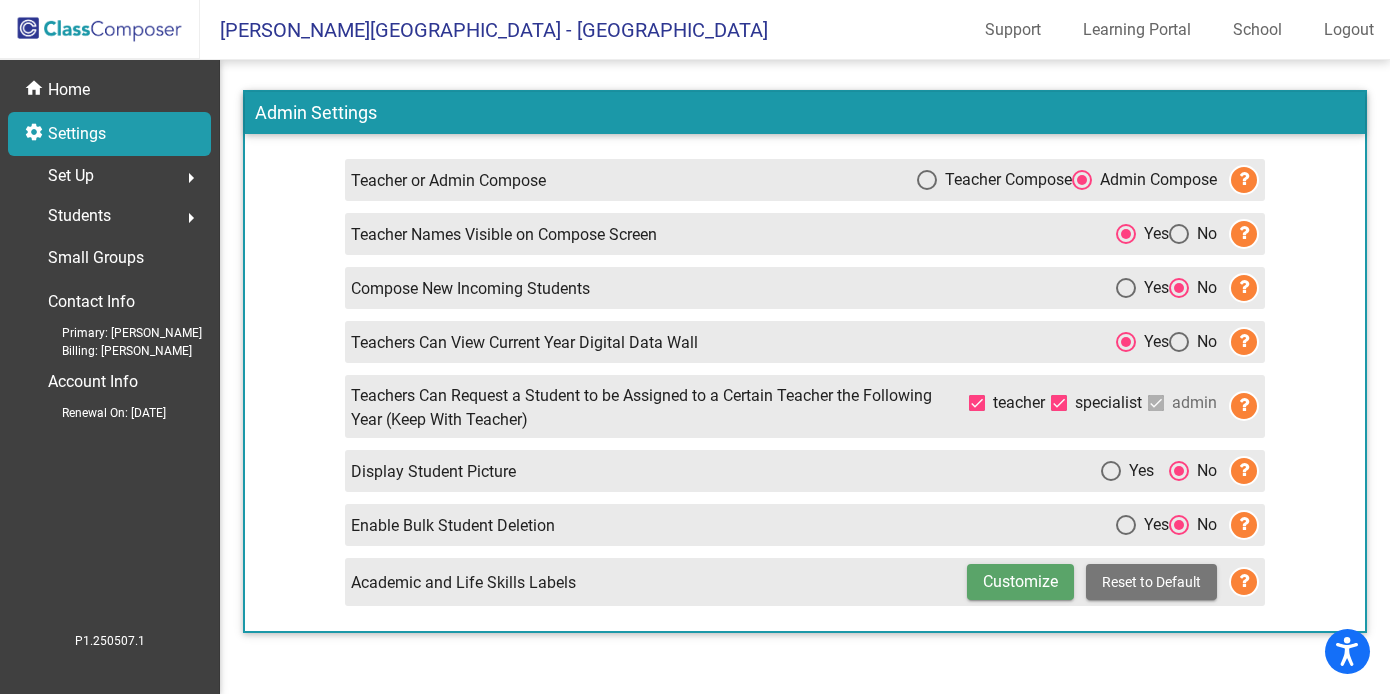 click on "Students" 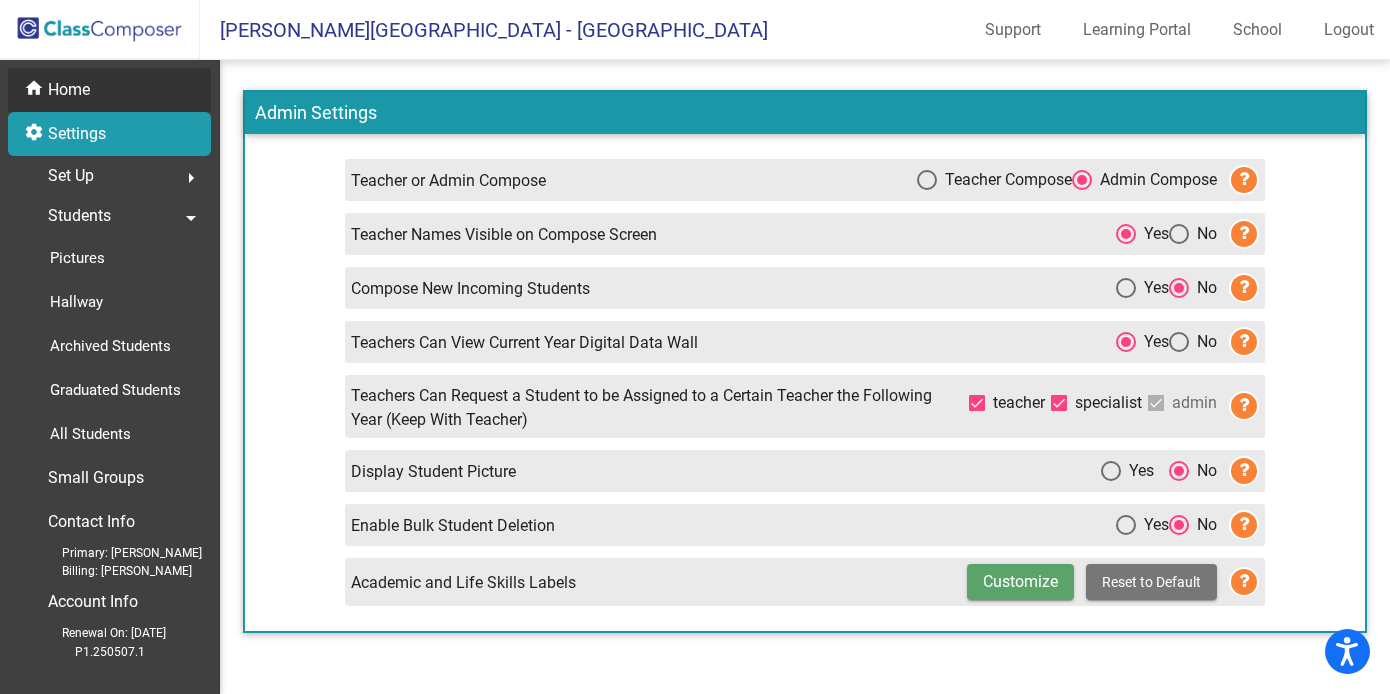 click on "home Home" 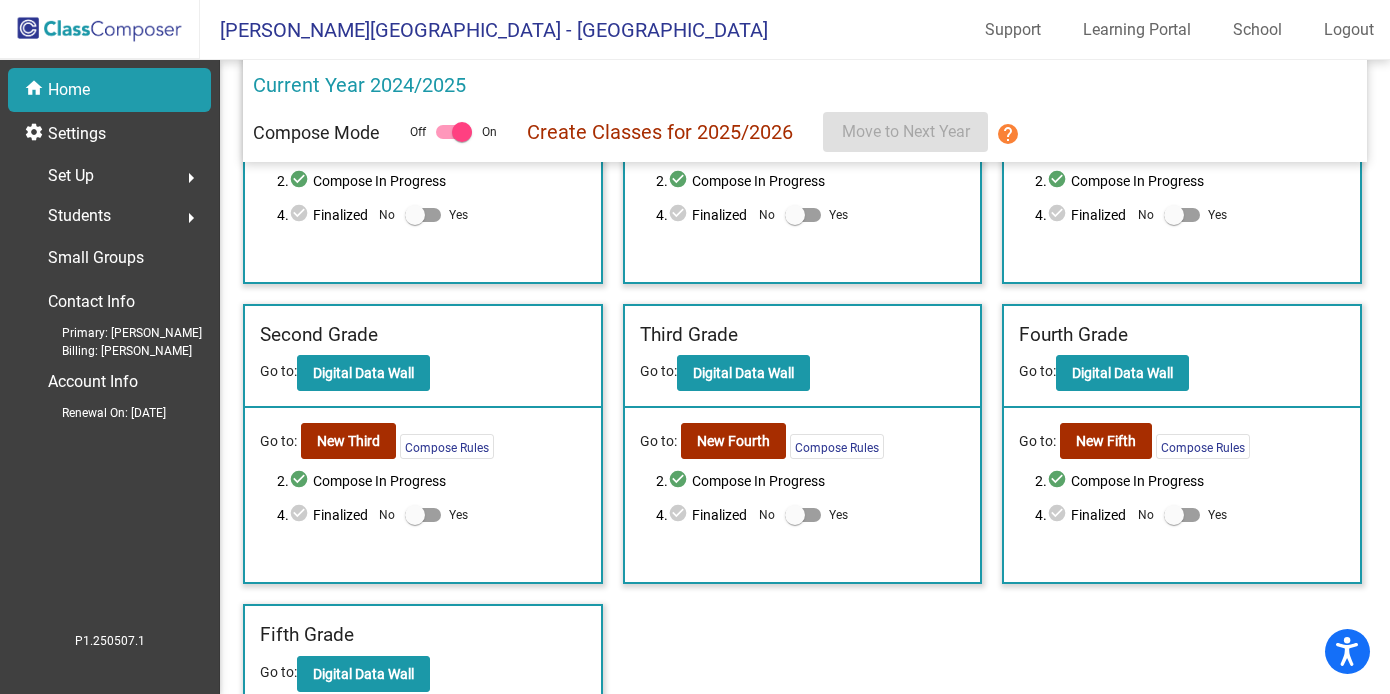 scroll, scrollTop: 176, scrollLeft: 0, axis: vertical 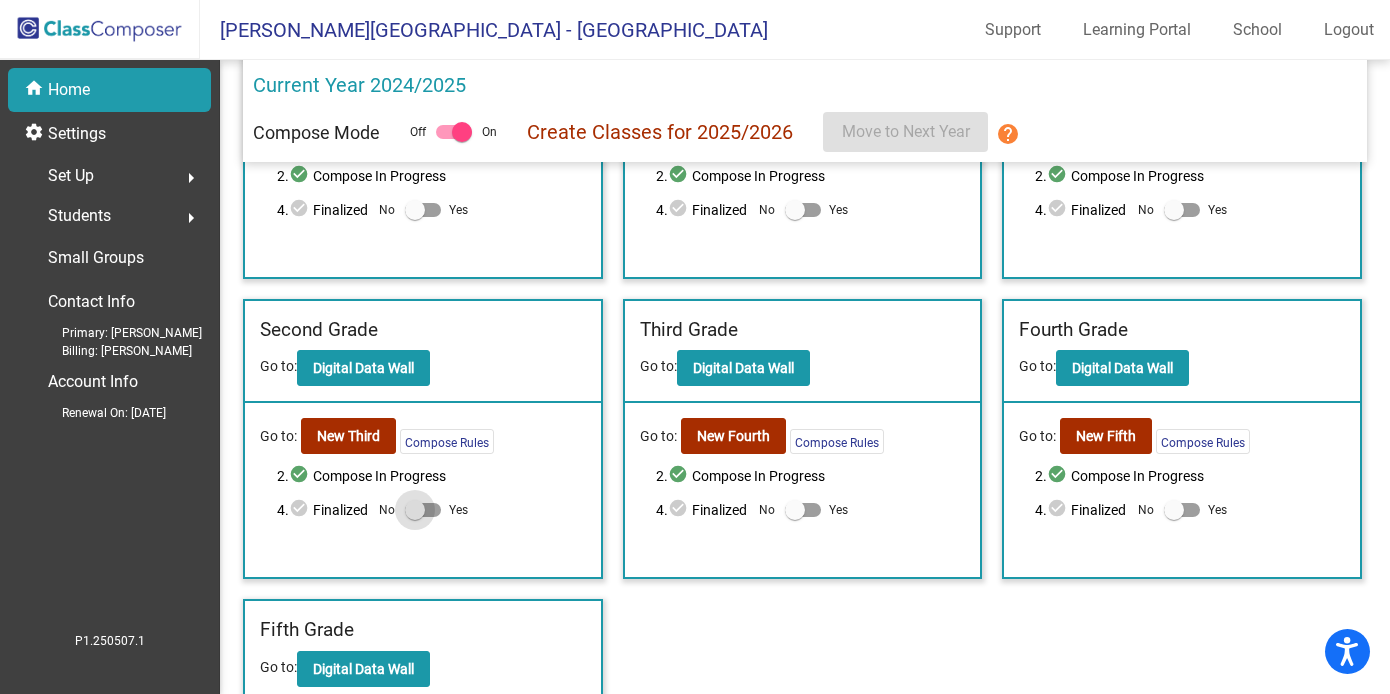 click at bounding box center (415, 510) 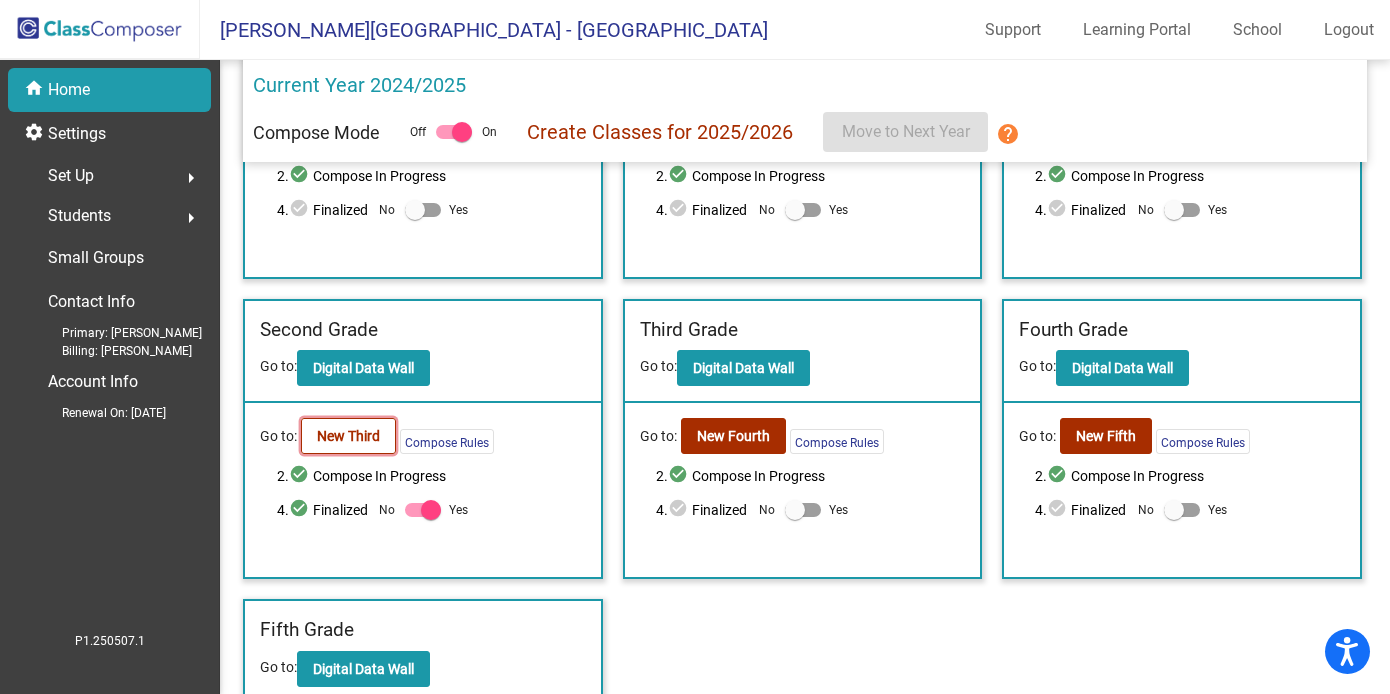 click on "New Third" 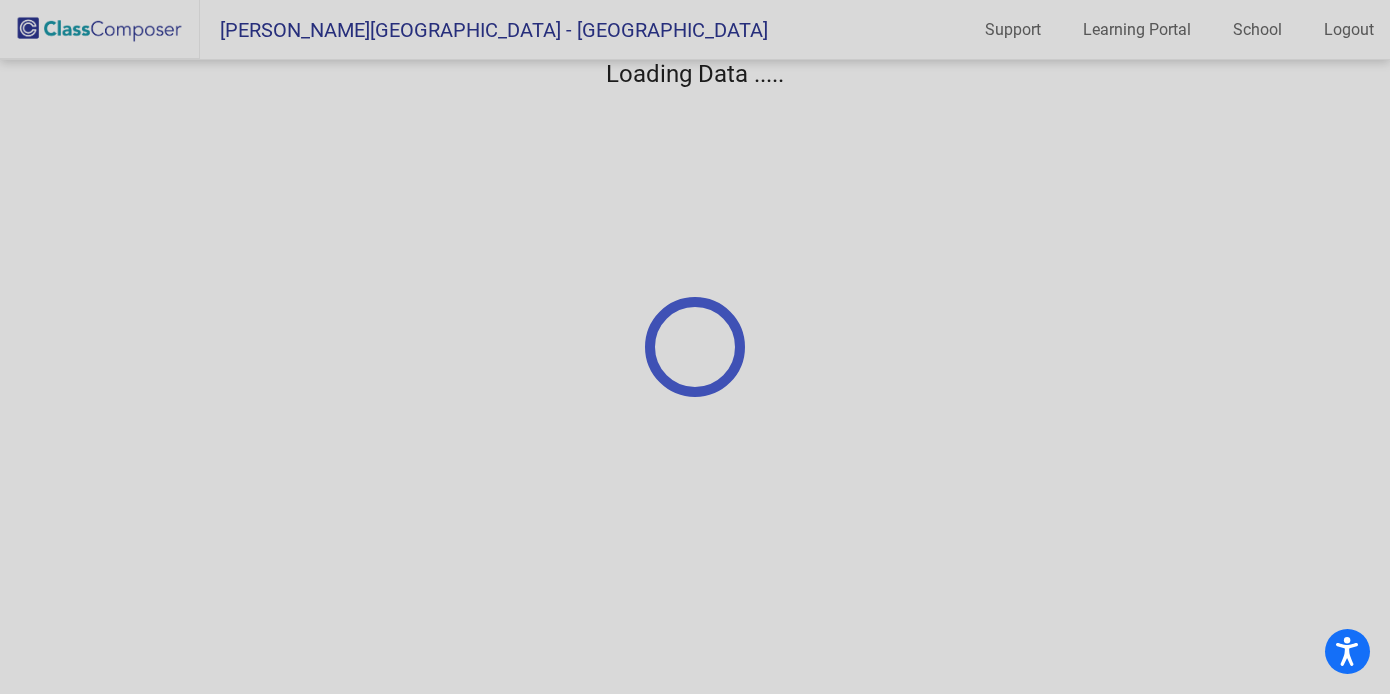 scroll, scrollTop: 0, scrollLeft: 0, axis: both 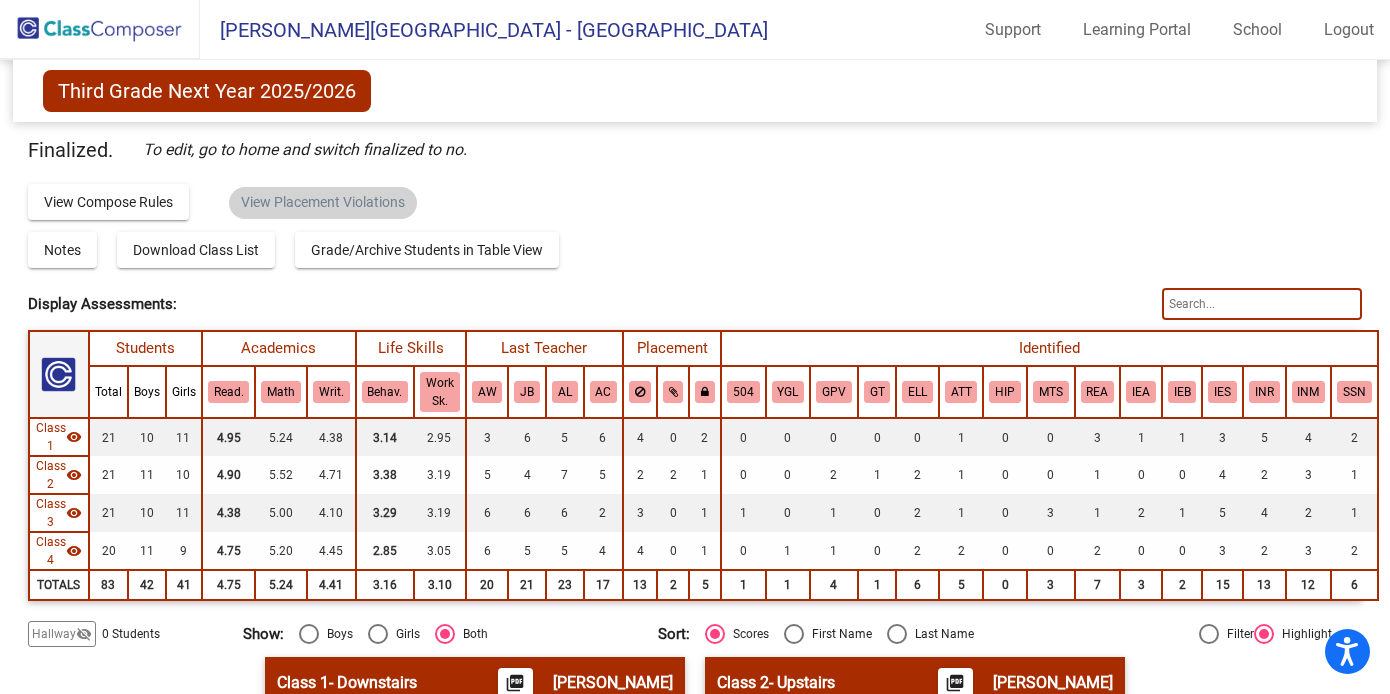 click on "Compose   Start Over   Submit Classes  Compose has been finalized  Check for Incomplete Scores  View Compose Rules   View Placement Violations" 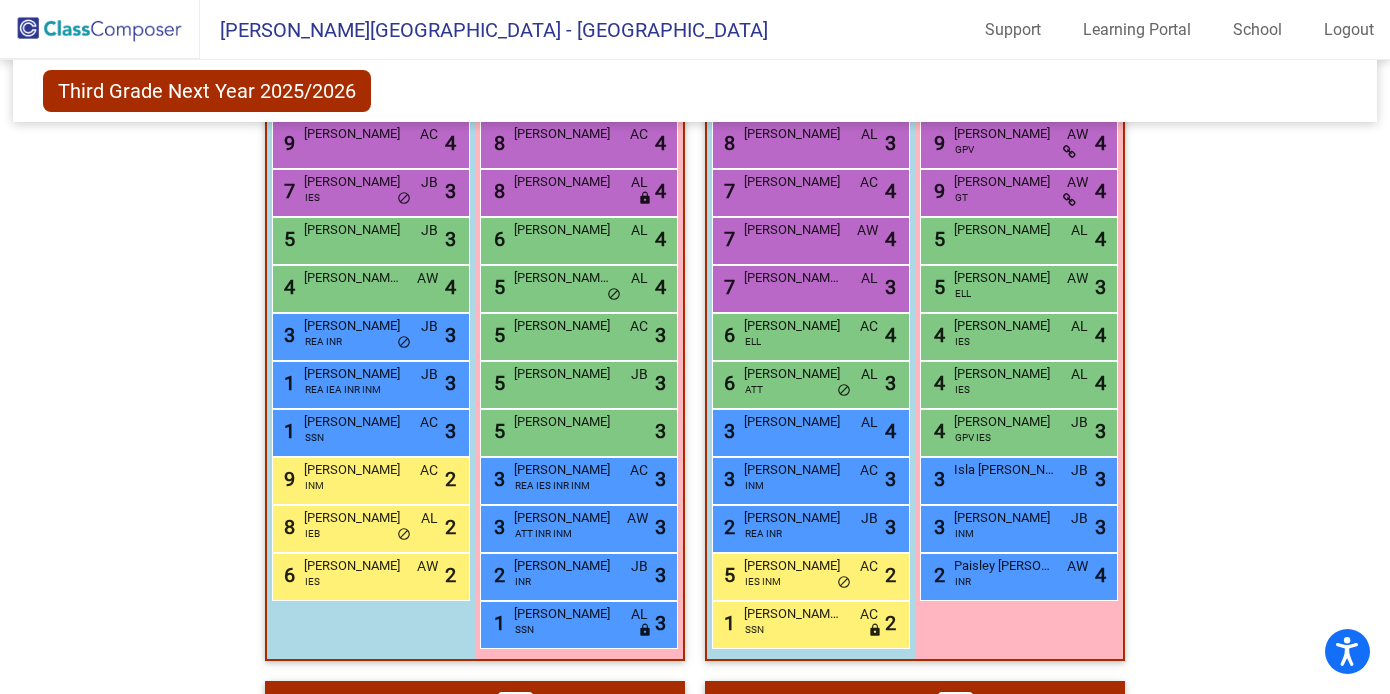 scroll, scrollTop: 0, scrollLeft: 0, axis: both 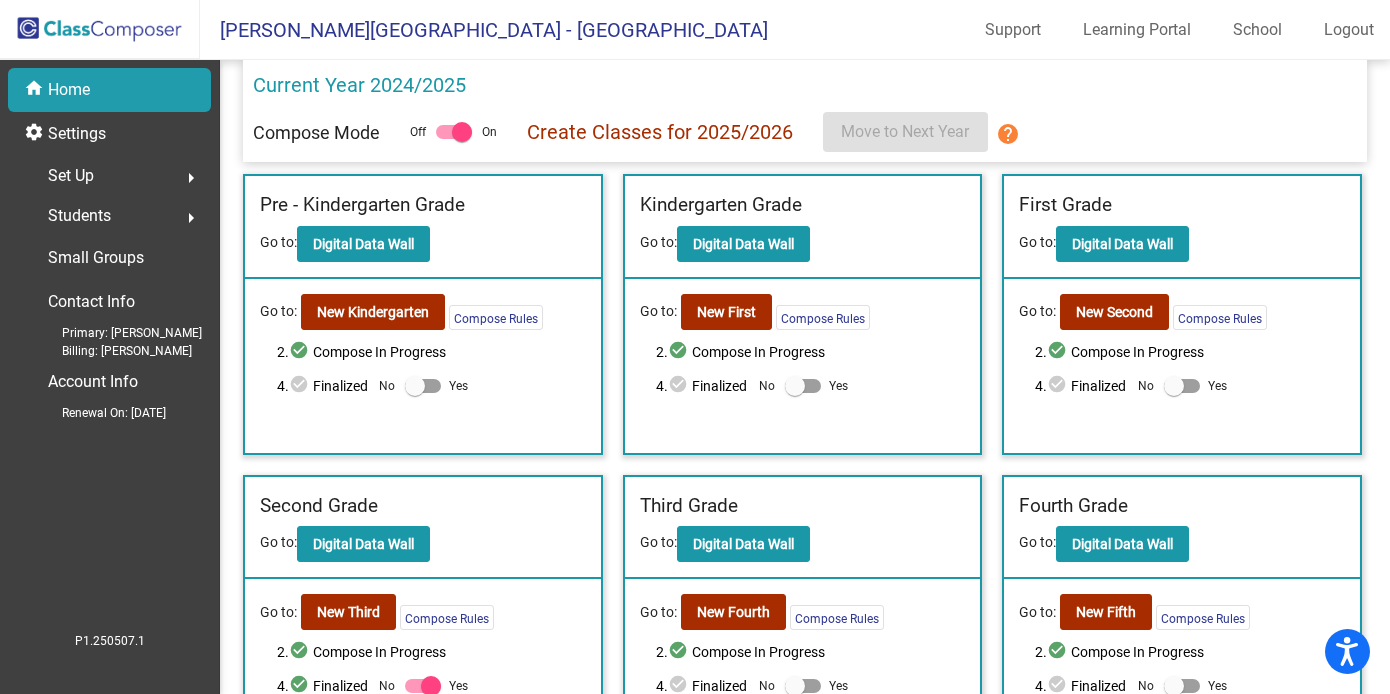 click at bounding box center (431, 686) 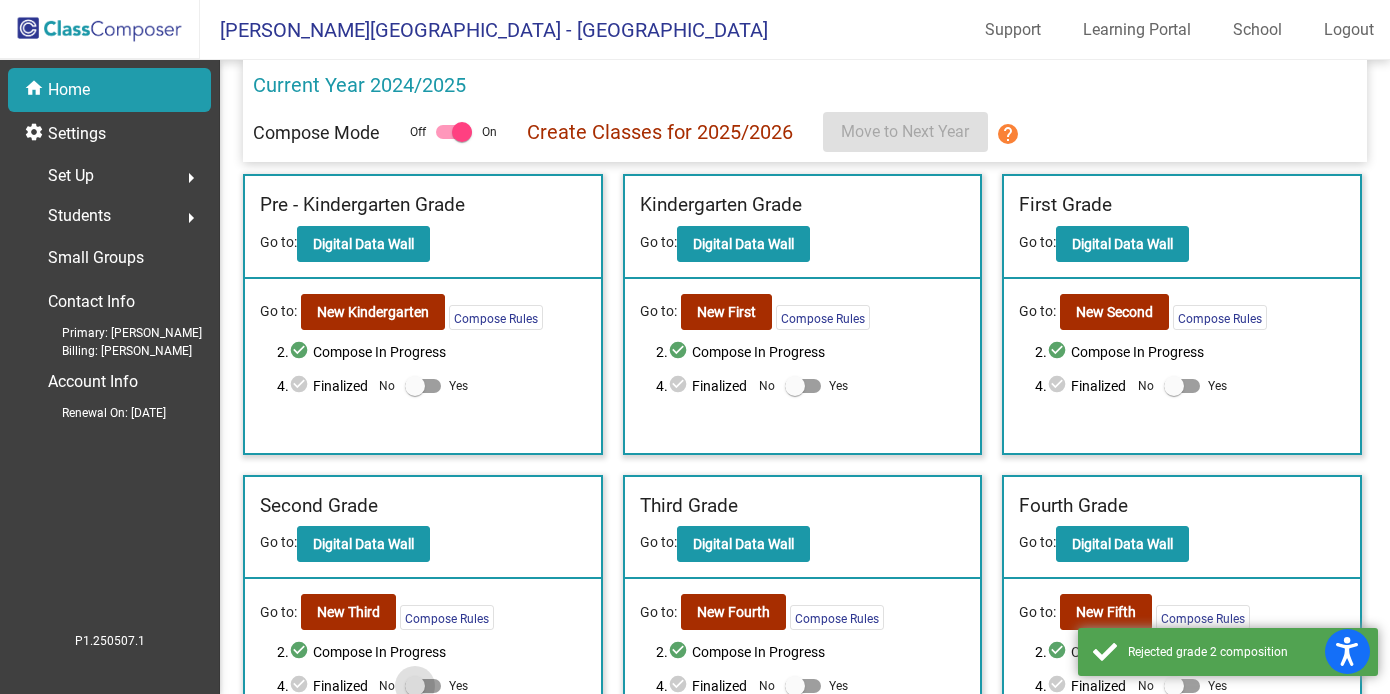 scroll, scrollTop: 188, scrollLeft: 0, axis: vertical 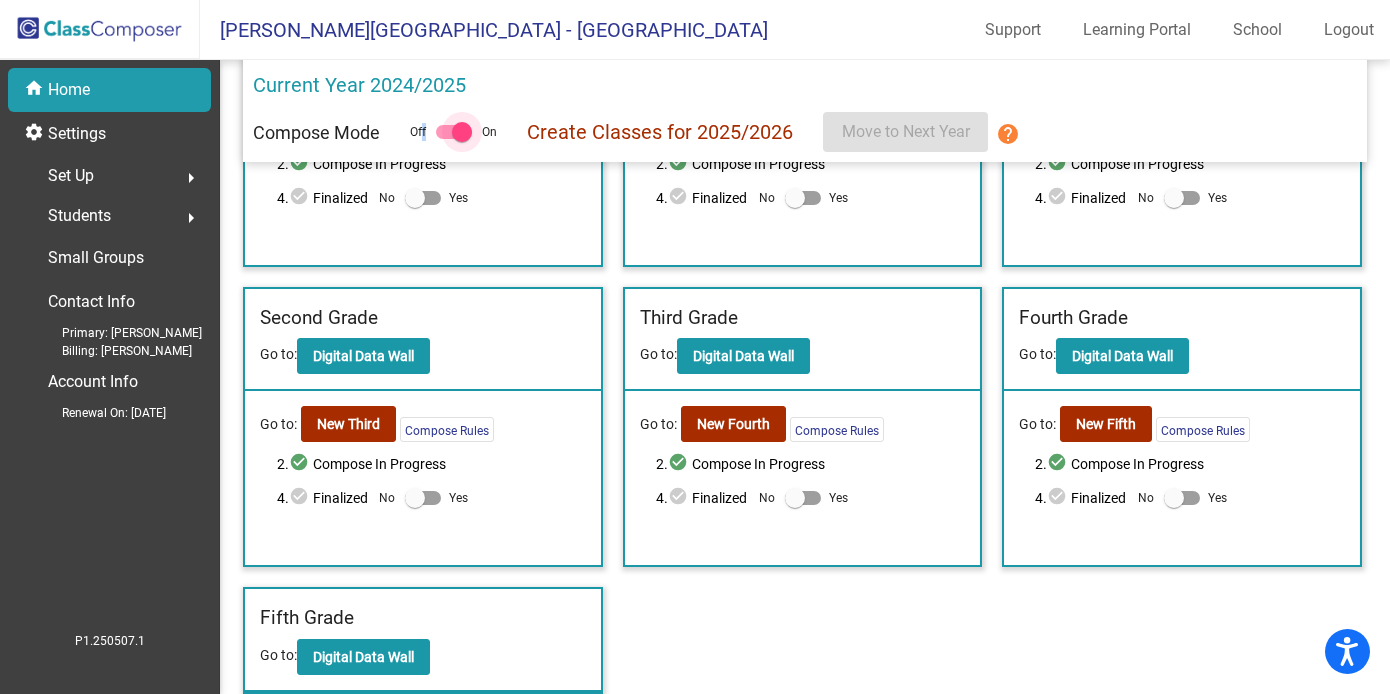 drag, startPoint x: 456, startPoint y: 131, endPoint x: 415, endPoint y: 132, distance: 41.01219 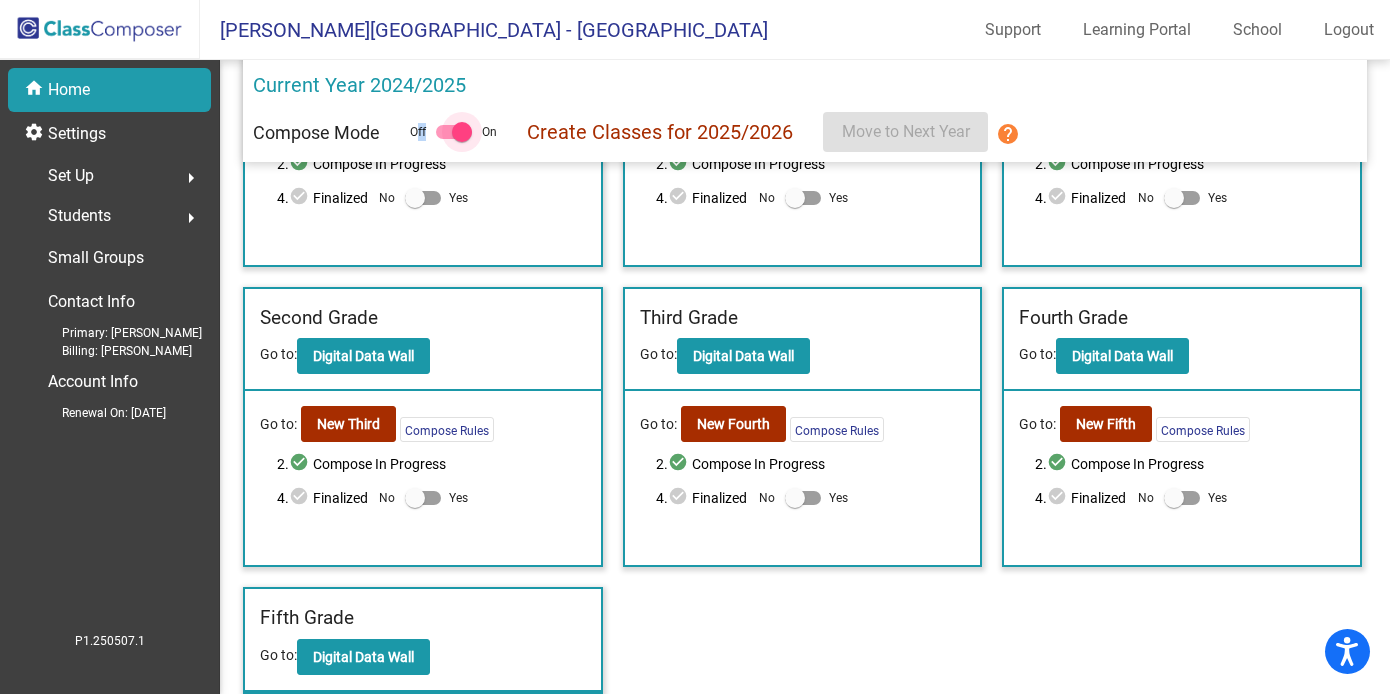 click at bounding box center [462, 132] 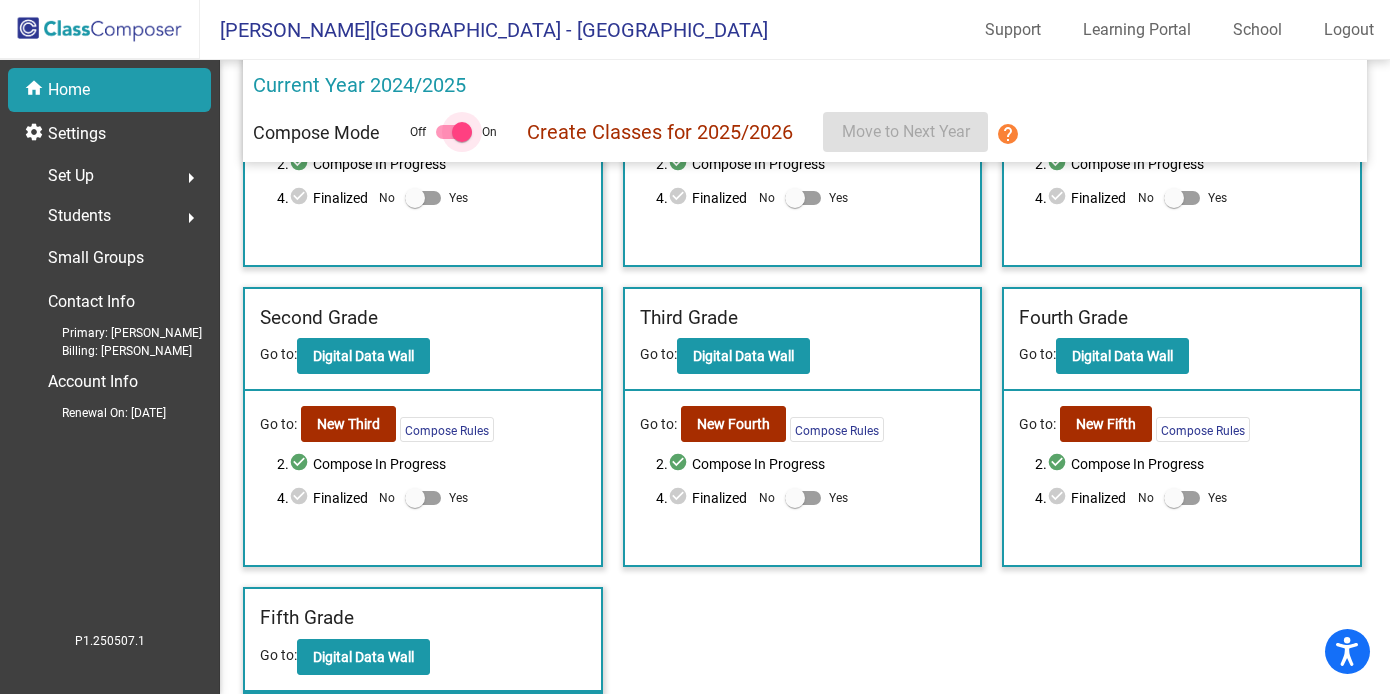 scroll, scrollTop: 0, scrollLeft: 0, axis: both 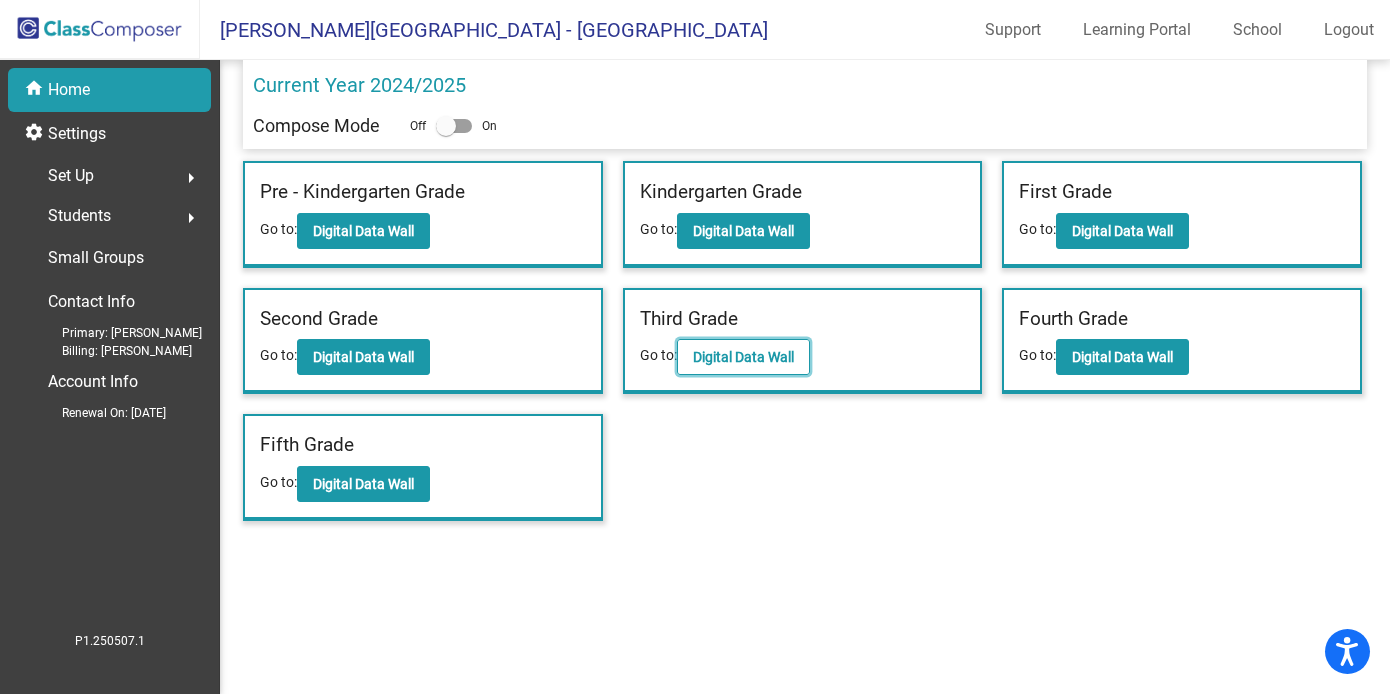 click on "Digital Data Wall" 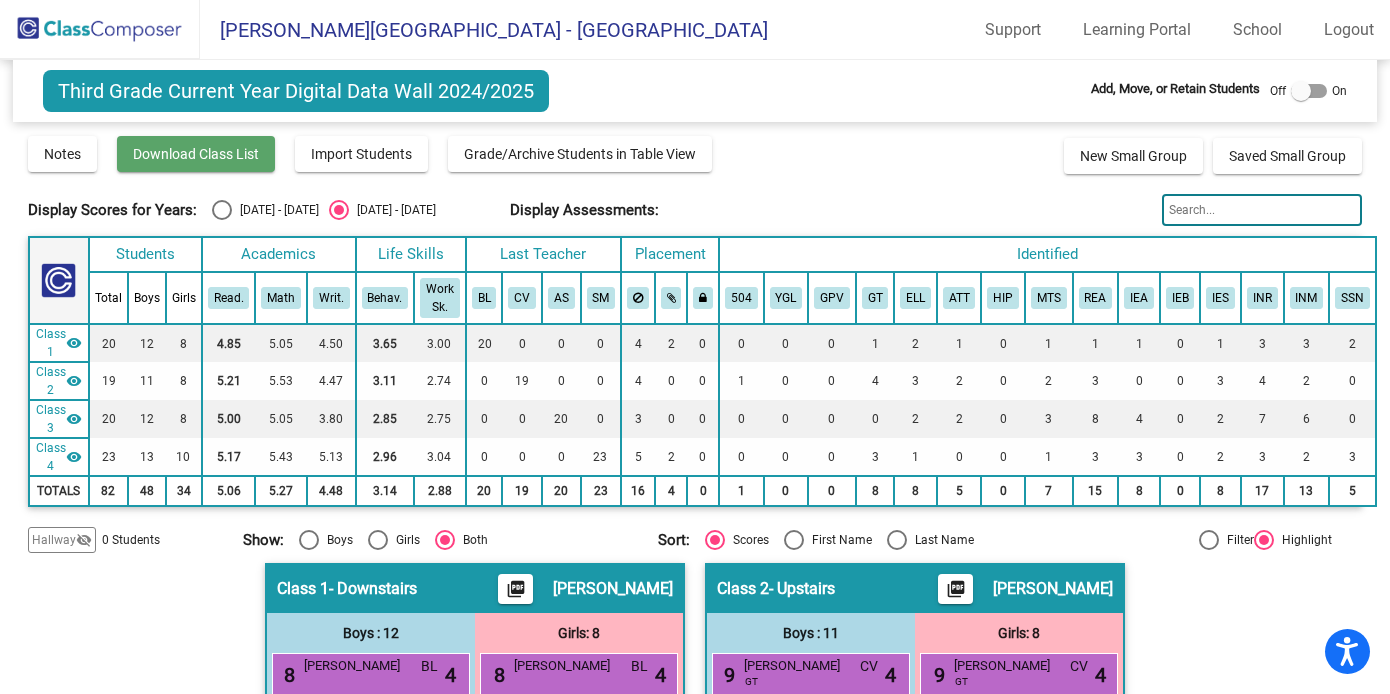 click on "Download Class List" 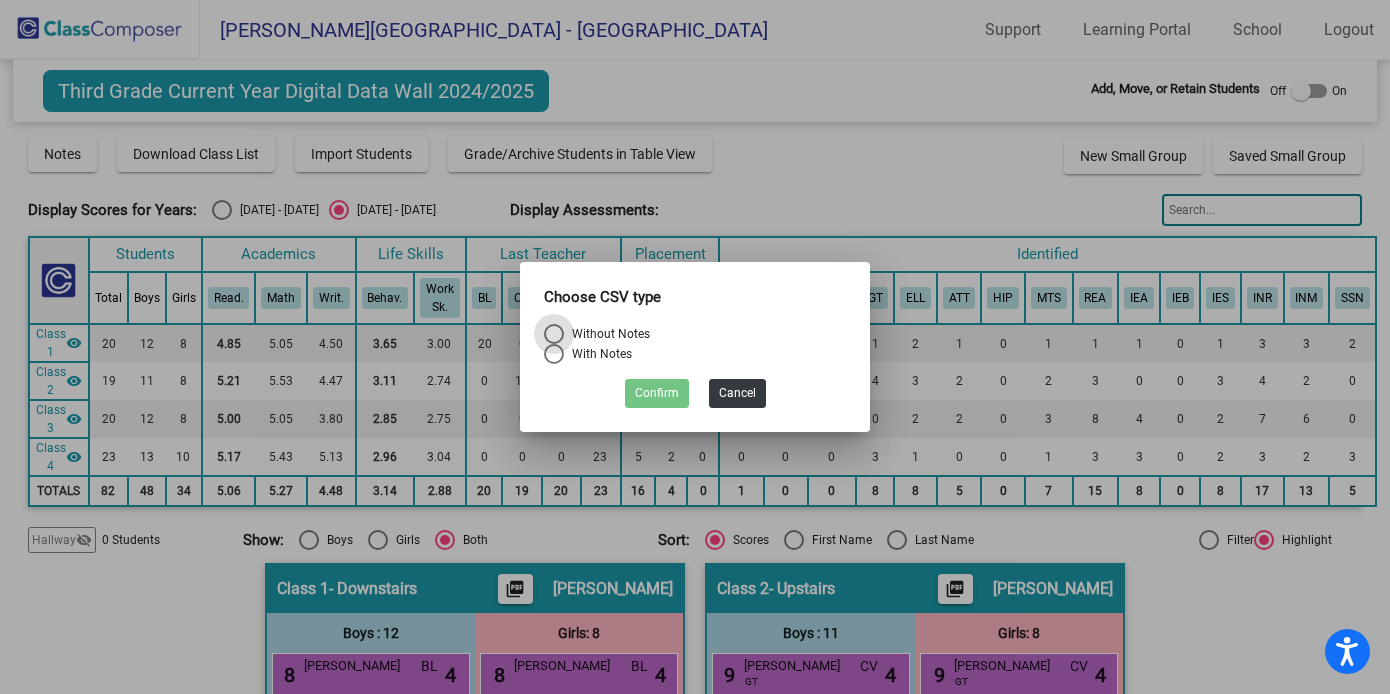 click on "Without Notes" at bounding box center [607, 334] 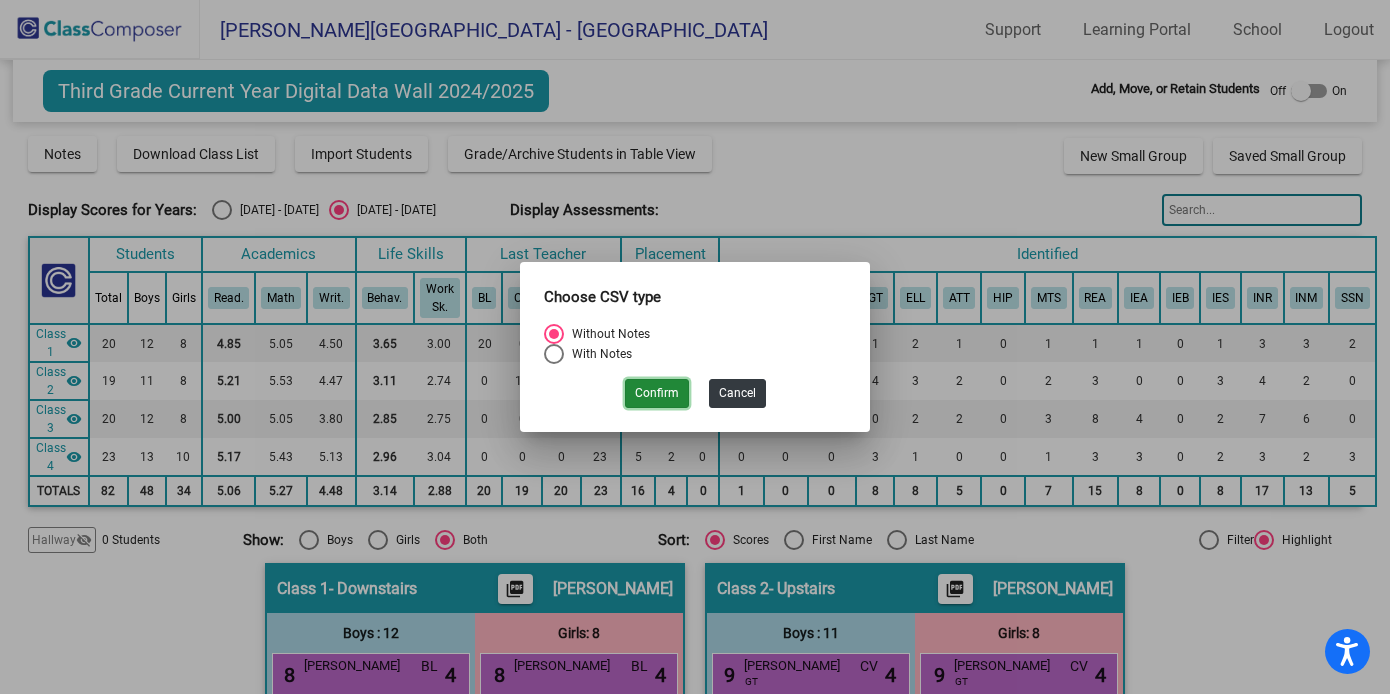 click on "Confirm" at bounding box center [657, 393] 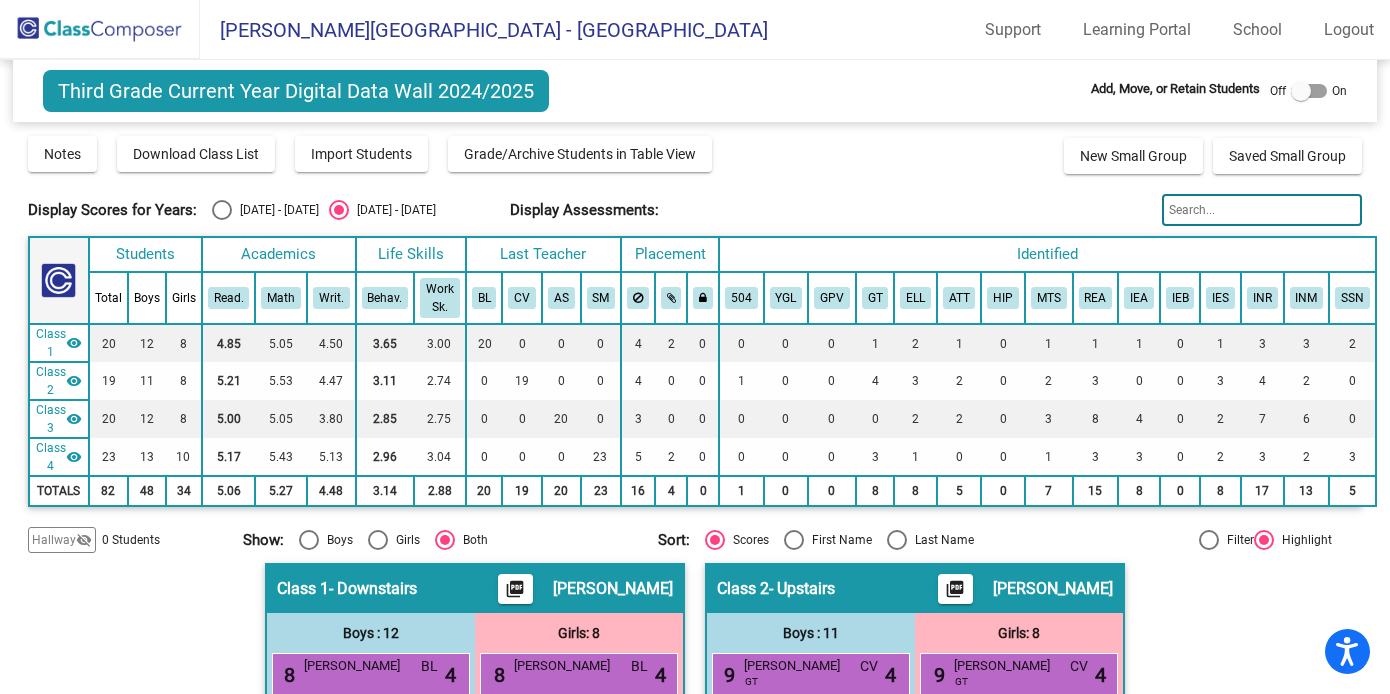 click 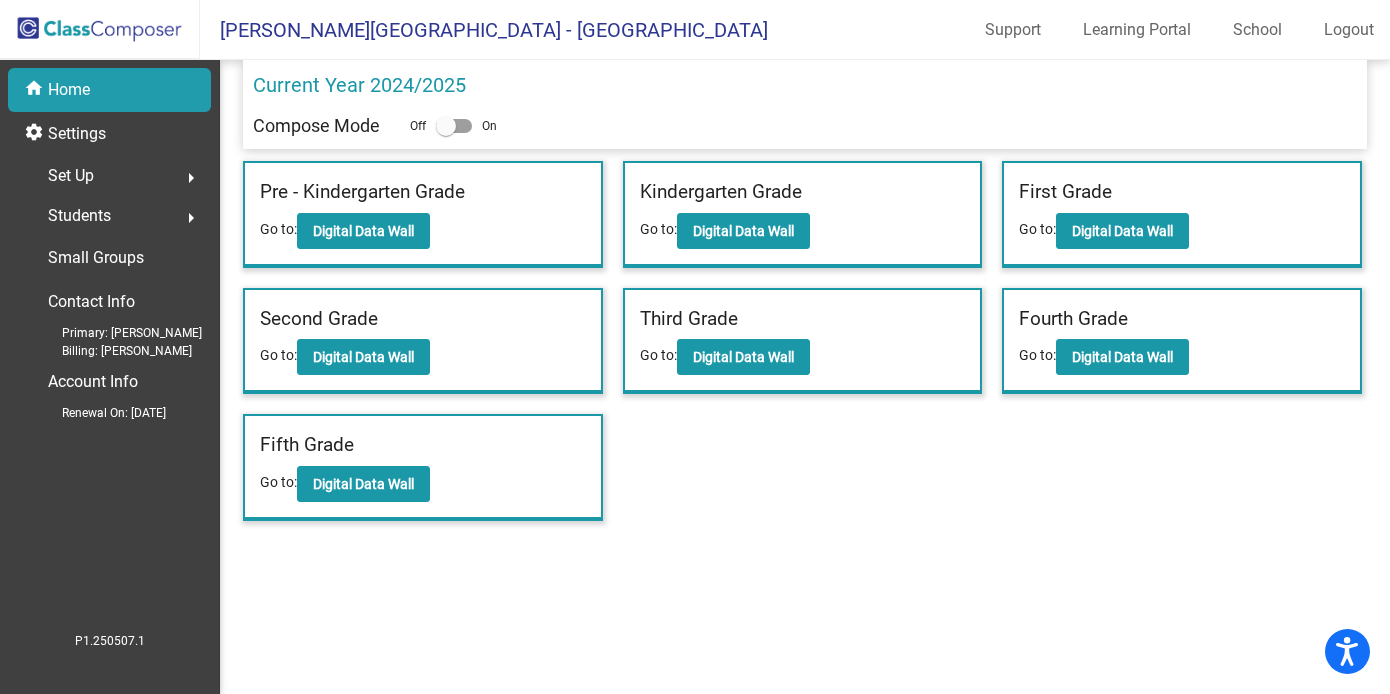 click at bounding box center (454, 126) 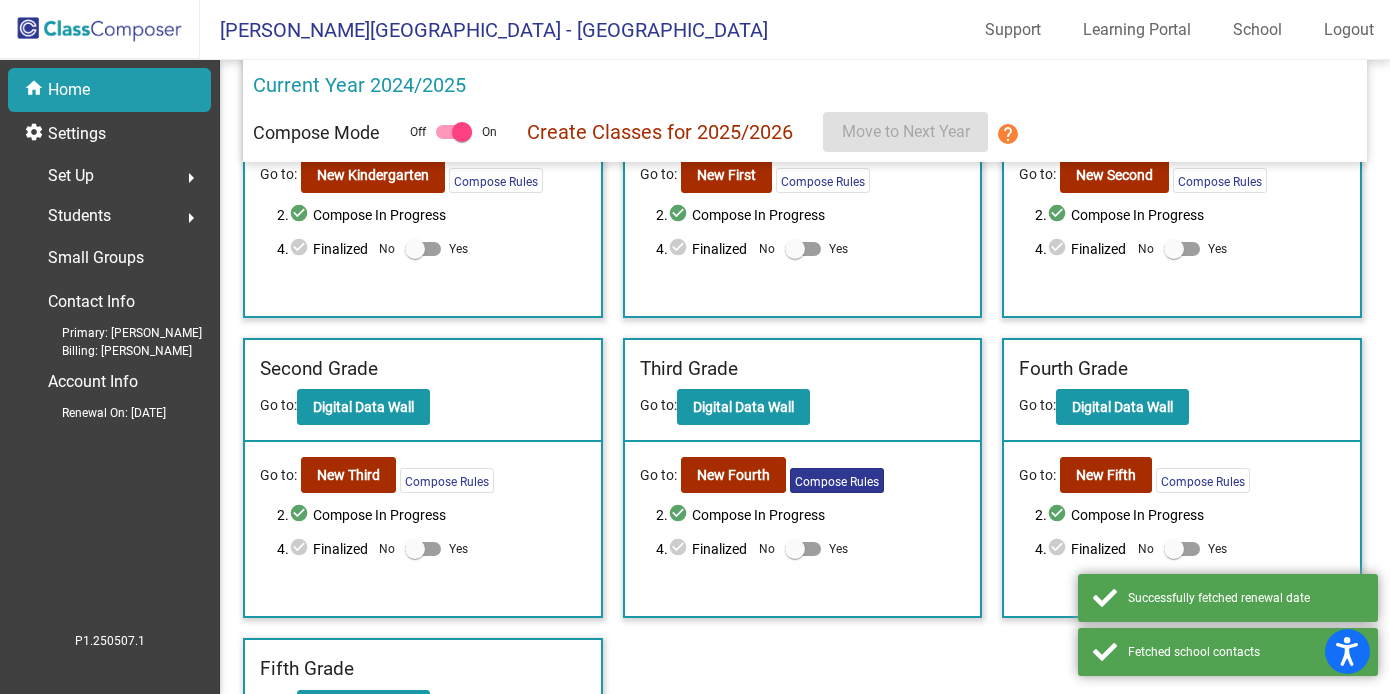 scroll, scrollTop: 188, scrollLeft: 0, axis: vertical 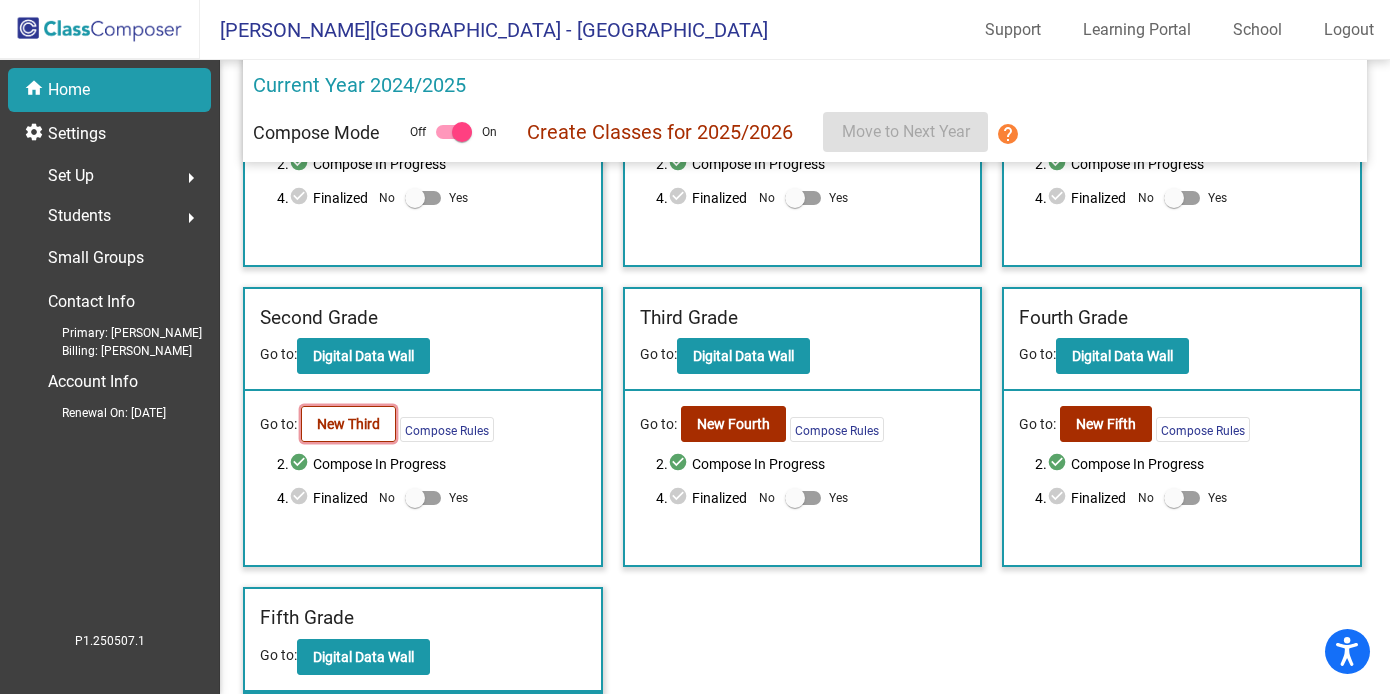 click on "New Third" 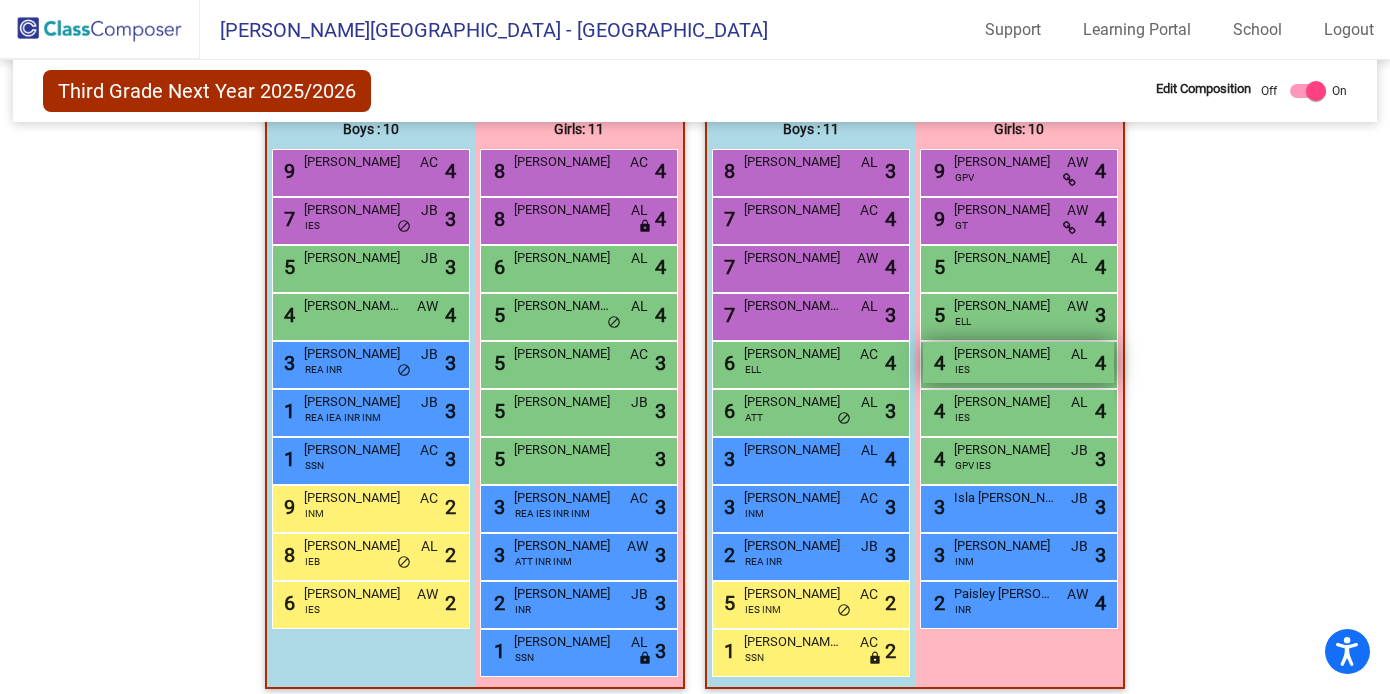 scroll, scrollTop: 546, scrollLeft: 0, axis: vertical 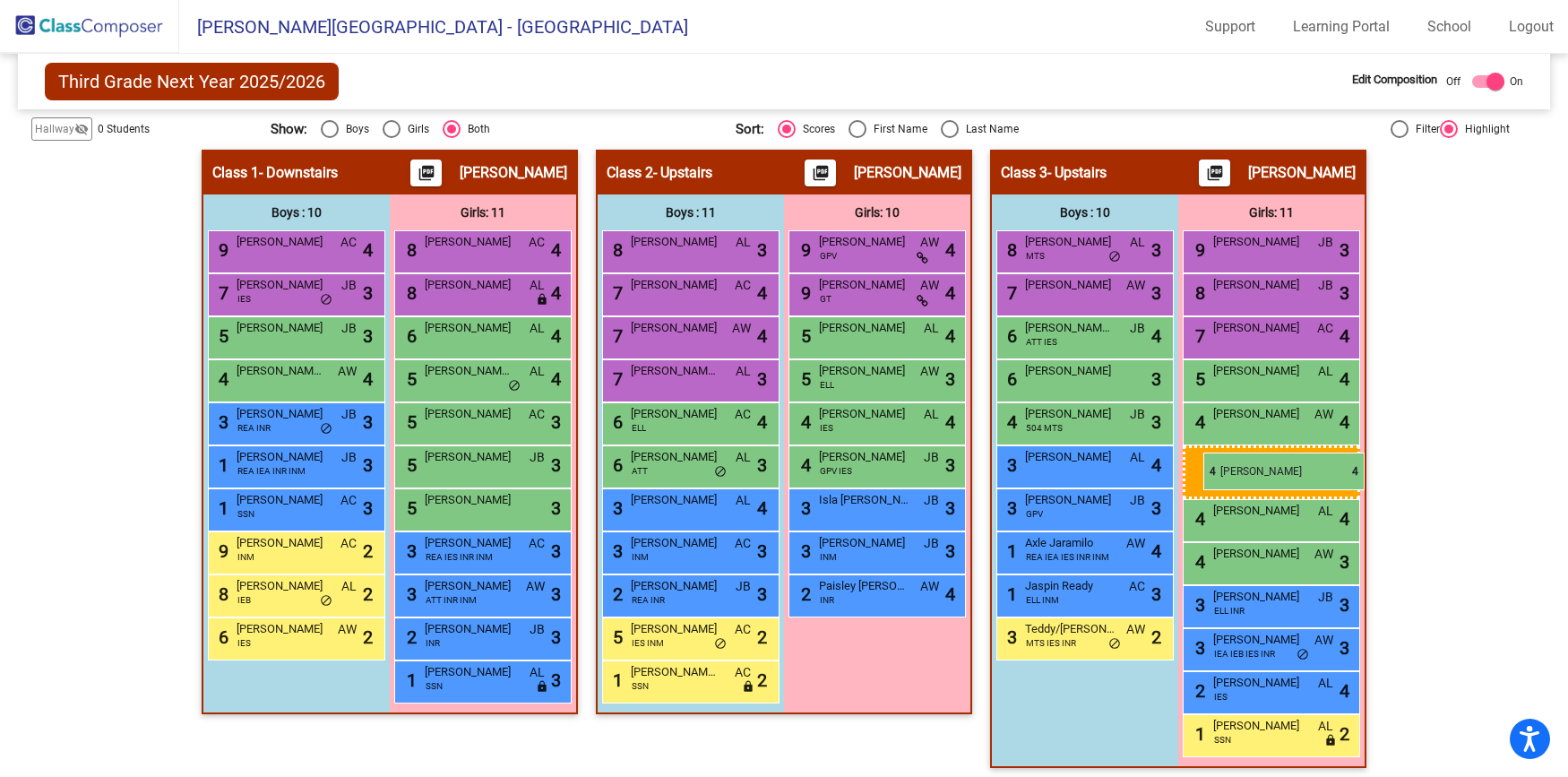 drag, startPoint x: 806, startPoint y: 435, endPoint x: 1203, endPoint y: 453, distance: 397.40785 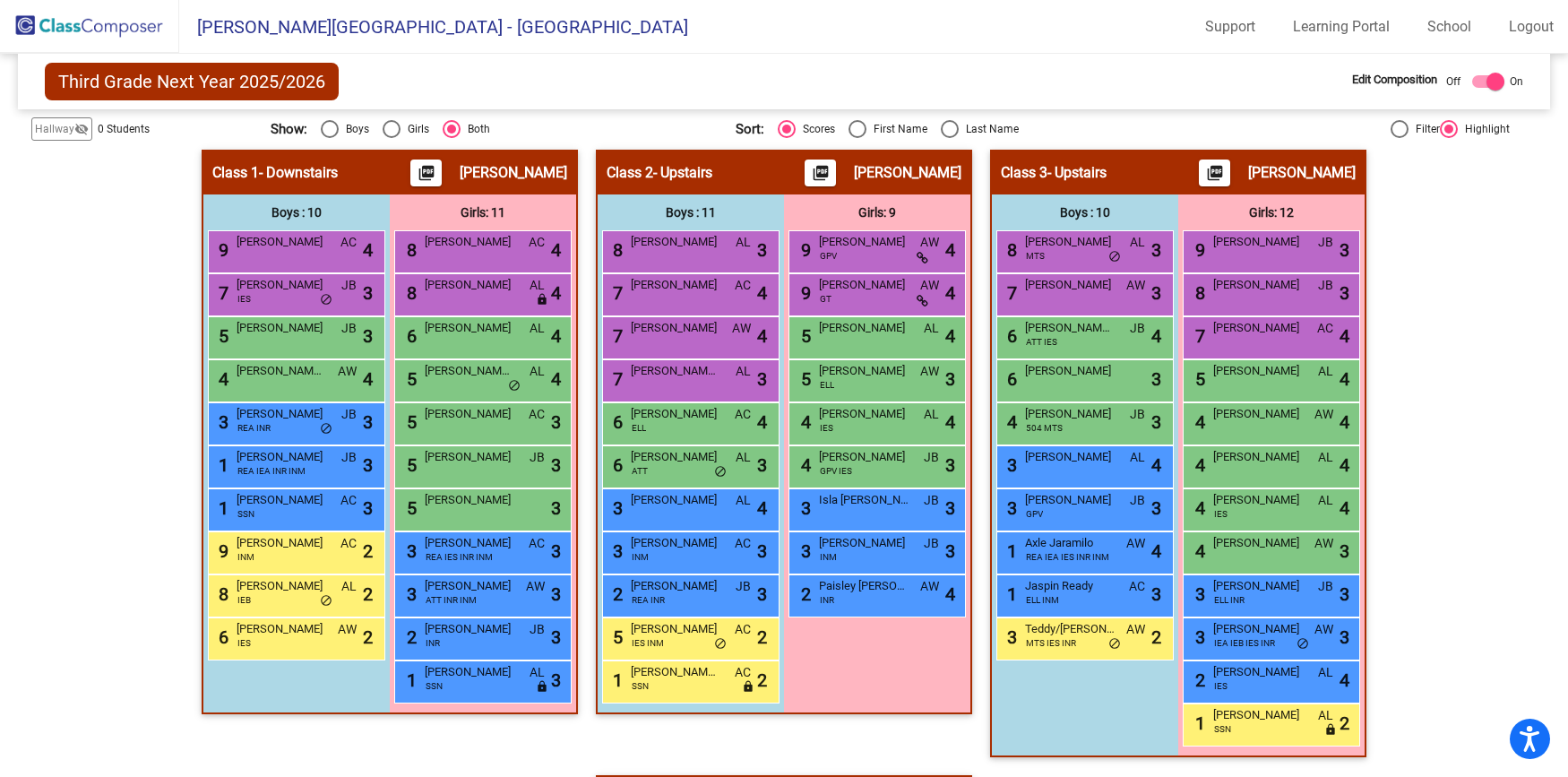 click on "Class 2   - Upstairs  picture_as_pdf Catherine Vialpondo  Add Student  First Name Last Name Student Id  (Recommended)   Boy   Girl   Non Binary Add Close  Boys : 11  8 Dominic Martino AL lock do_not_disturb_alt 3 7 Carson Hauser AC lock do_not_disturb_alt 4 7 Liam McCorvey AW lock do_not_disturb_alt 4 7 Kaiser Steube AL lock do_not_disturb_alt 3 6 Adam Ye ELL AC lock do_not_disturb_alt 4 6 Kade Sullivan ATT AL lock do_not_disturb_alt 3 3 Tyson Johnson AL lock do_not_disturb_alt 4 3 Ryker Brunk INM AC lock do_not_disturb_alt 3 2 Josiah Jamison REA INR JB lock do_not_disturb_alt 3 5 Isaac Roe IES INM AC lock do_not_disturb_alt 2 1 Tate G SSN AC lock do_not_disturb_alt 2 Girls: 9 9 Lucy Slinger GPV AW lock do_not_disturb_alt 4 9 Winslow Geister-Knobel GT AW lock do_not_disturb_alt 4 5 Mabel Stolz AL lock do_not_disturb_alt 4 5 Zlata Keleberda ELL AW lock do_not_disturb_alt 3 4 Peyton Fleener IES AL lock do_not_disturb_alt 4 4 Kaytlin Komloski GPV IES JB lock do_not_disturb_alt 3 3 Isla Misuraca JB lock 3 3 JB" 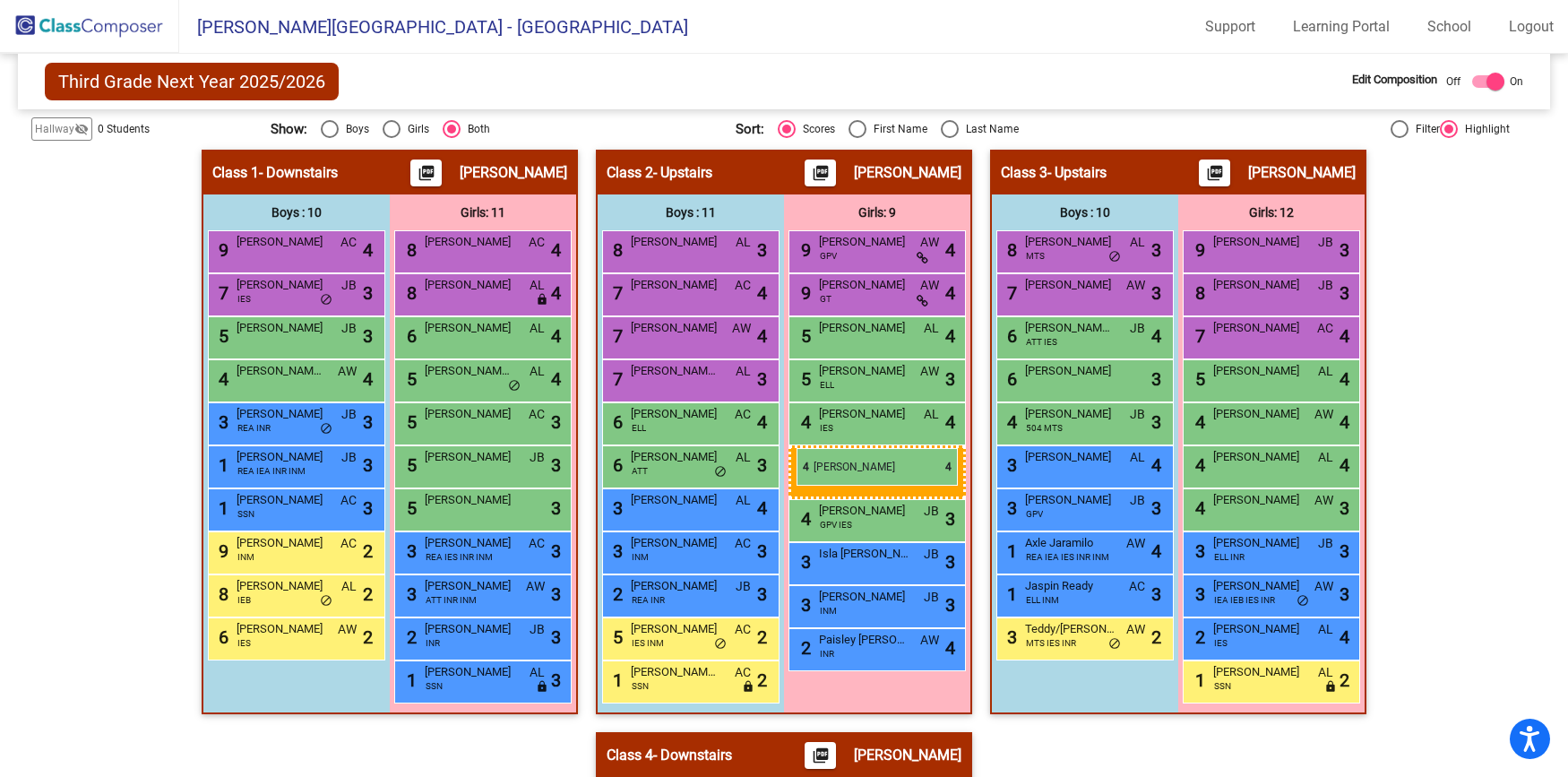drag, startPoint x: 1286, startPoint y: 502, endPoint x: 797, endPoint y: 448, distance: 491.9726 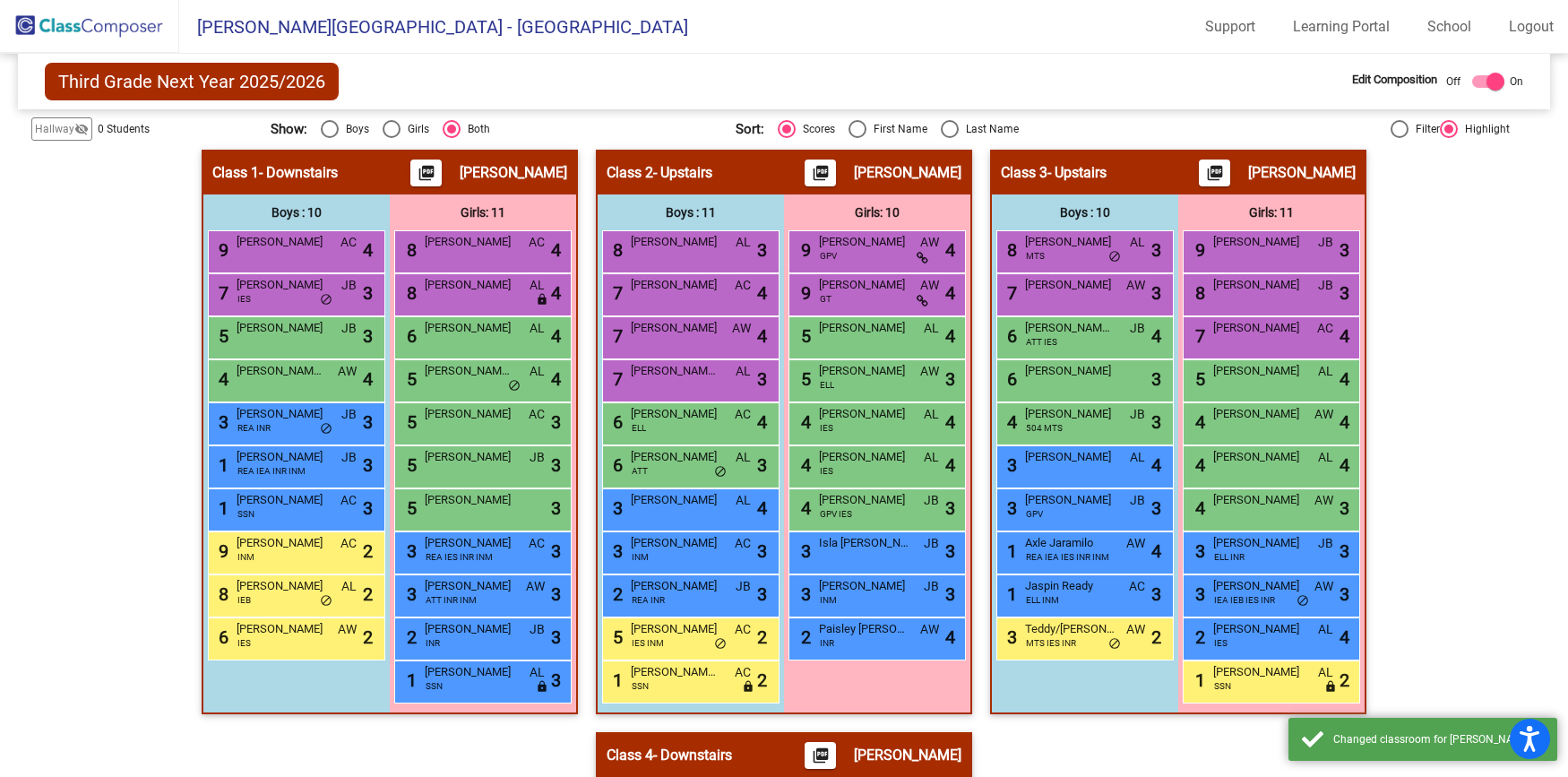 click on "Hallway   - Hallway Class  picture_as_pdf  Add Student  First Name Last Name Student Id  (Recommended)   Boy   Girl   Non Binary Add Close  Boys : 0    No Students   Girls: 0   No Students   Class 1   - Downstairs  picture_as_pdf Brooke Loch  Add Student  First Name Last Name Student Id  (Recommended)   Boy   Girl   Non Binary Add Close  Boys : 10  9 Alexander Zbozien AC lock do_not_disturb_alt 4 7 Linkoln Fennell IES JB lock do_not_disturb_alt 3 5 Gianni Sielo-Bergfeld JB lock do_not_disturb_alt 3 4 Bearinger Whetstone AW lock do_not_disturb_alt 4 3 Jovanni Rogers REA INR JB lock do_not_disturb_alt 3 1 Oliver Pond REA IEA INR INM JB lock do_not_disturb_alt 3 1 Elvis Terrazas SSN AC lock do_not_disturb_alt 3 9 Beau Beets INM AC lock do_not_disturb_alt 2 8 Ian Fluckey IEB AL lock do_not_disturb_alt 2 6 Owen Casey IES AW lock do_not_disturb_alt 2 Girls: 11 8 Cassidy OConnor AC lock do_not_disturb_alt 4 8 Evylene Miller AL lock do_not_disturb_alt 4 6 Emery Ornelas AL lock do_not_disturb_alt 4 5 AL lock 4 5" 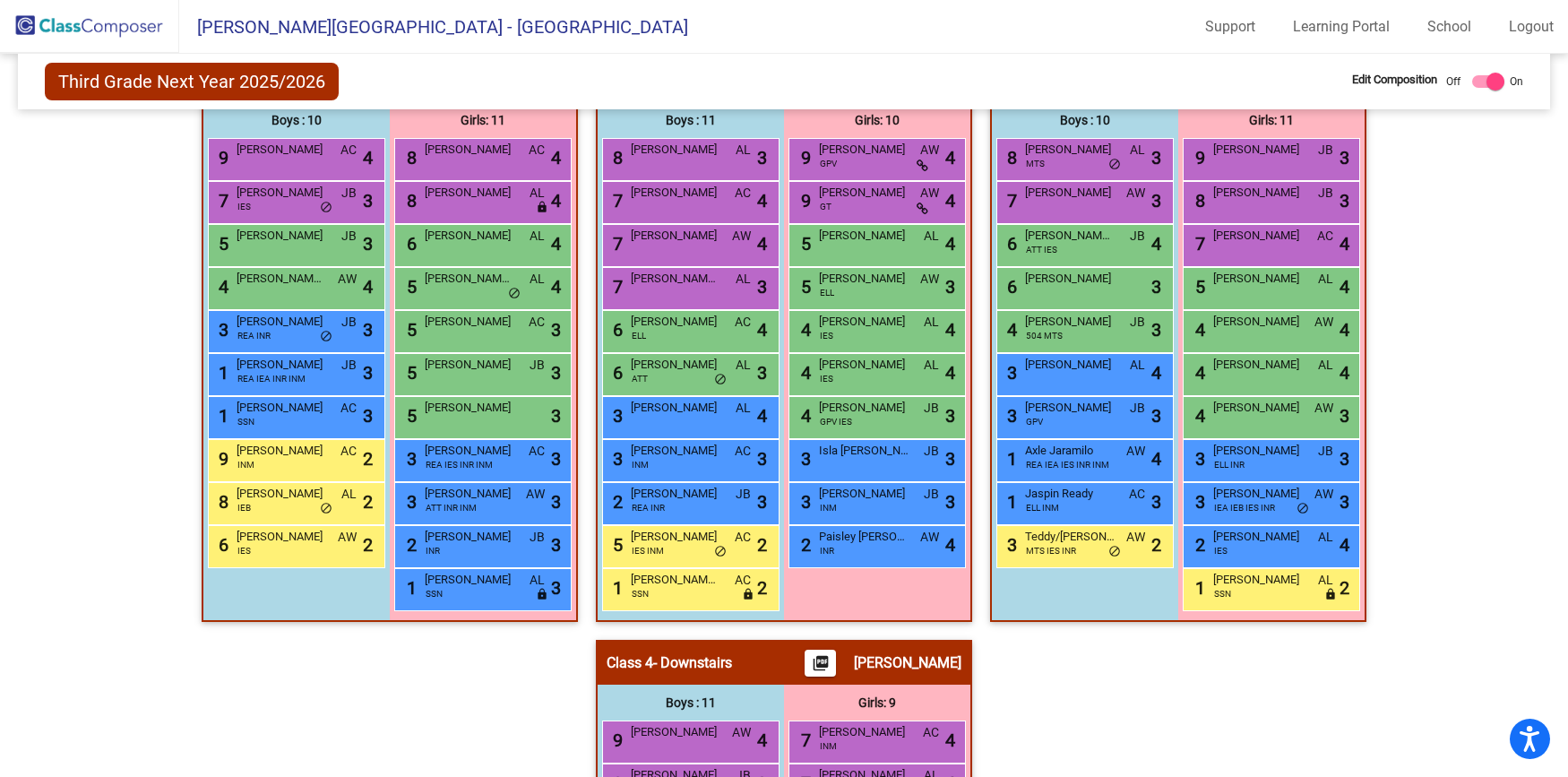 scroll, scrollTop: 0, scrollLeft: 0, axis: both 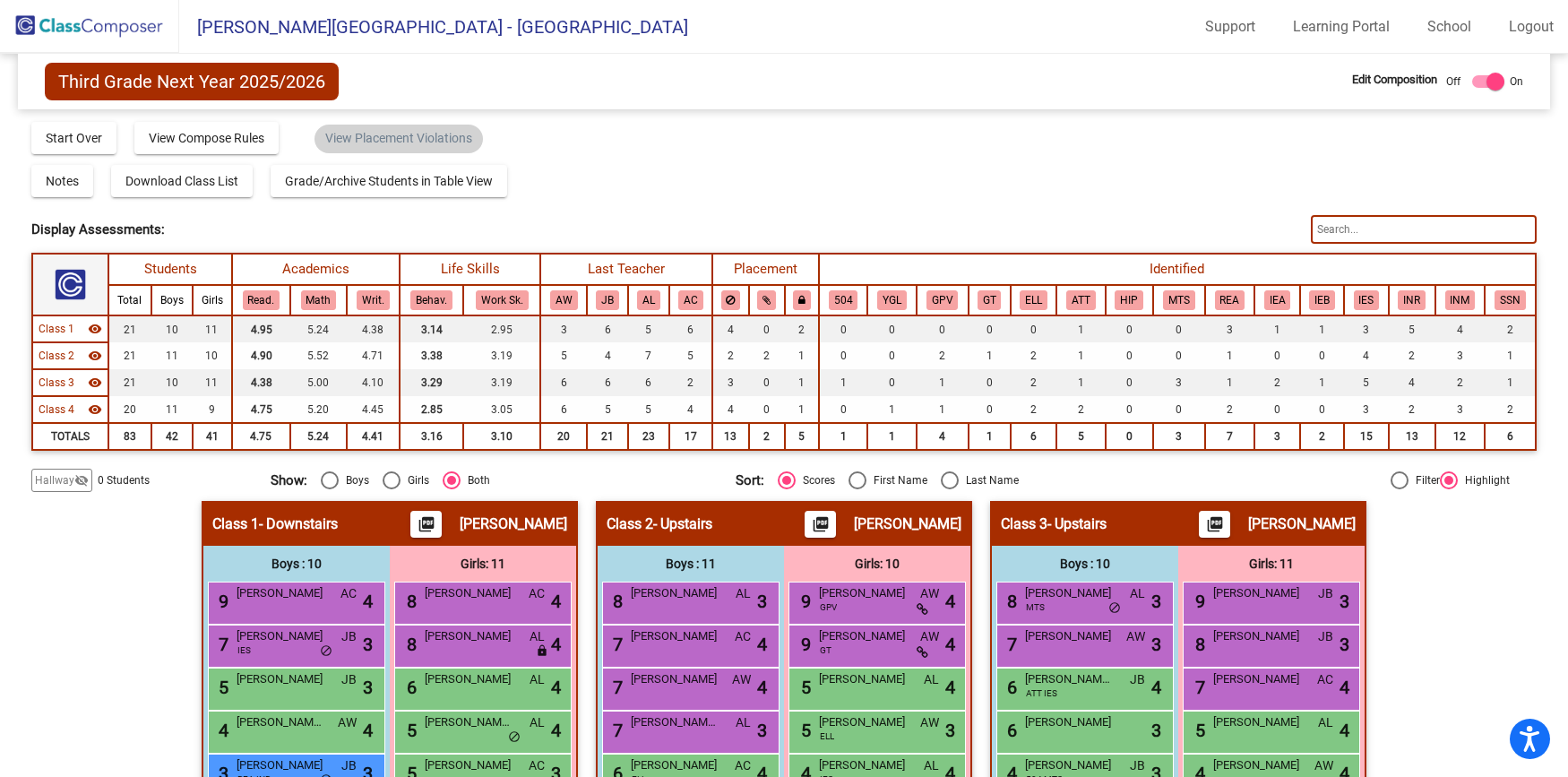click 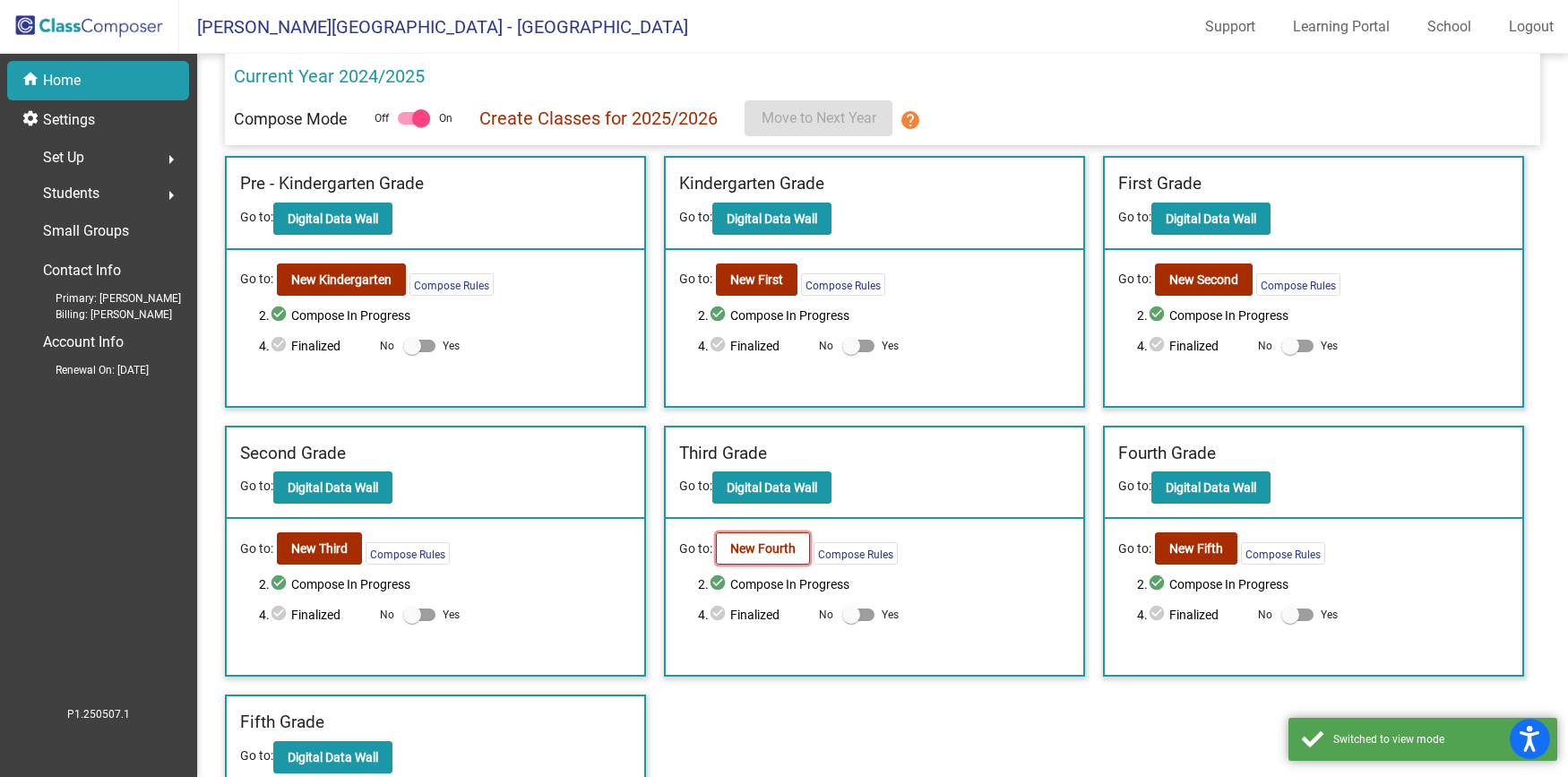 click on "New Fourth" 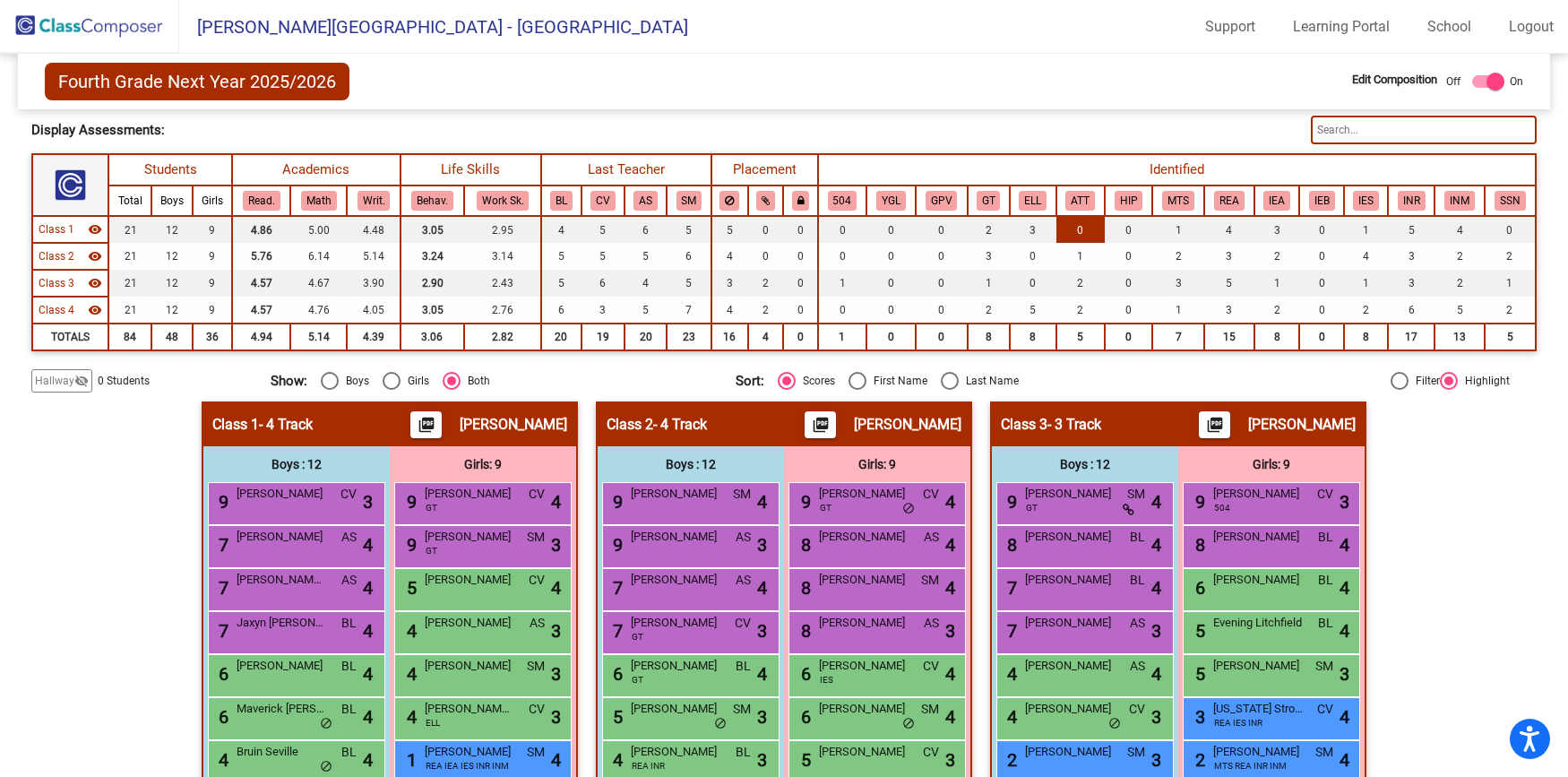 scroll, scrollTop: 0, scrollLeft: 0, axis: both 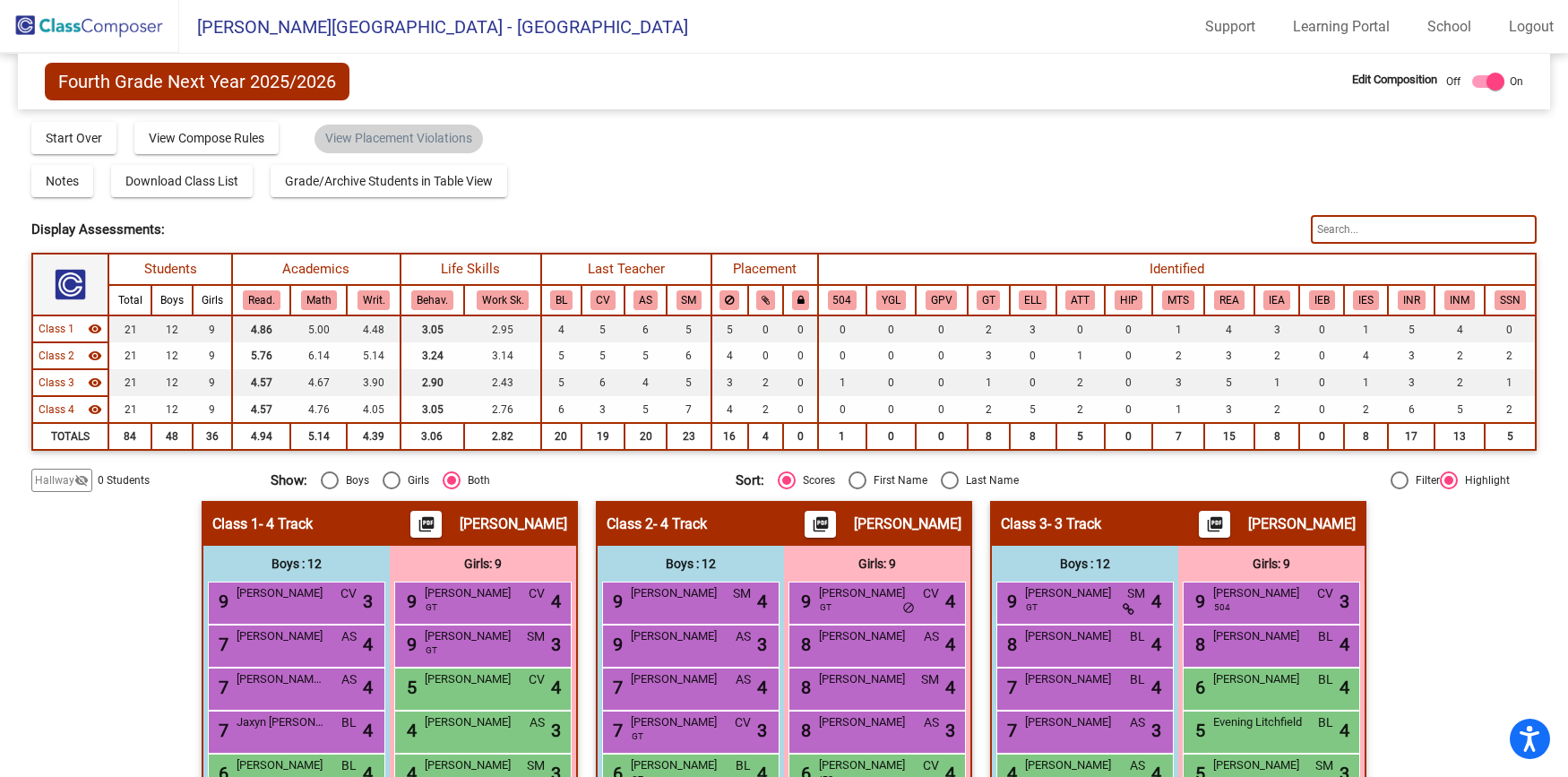click 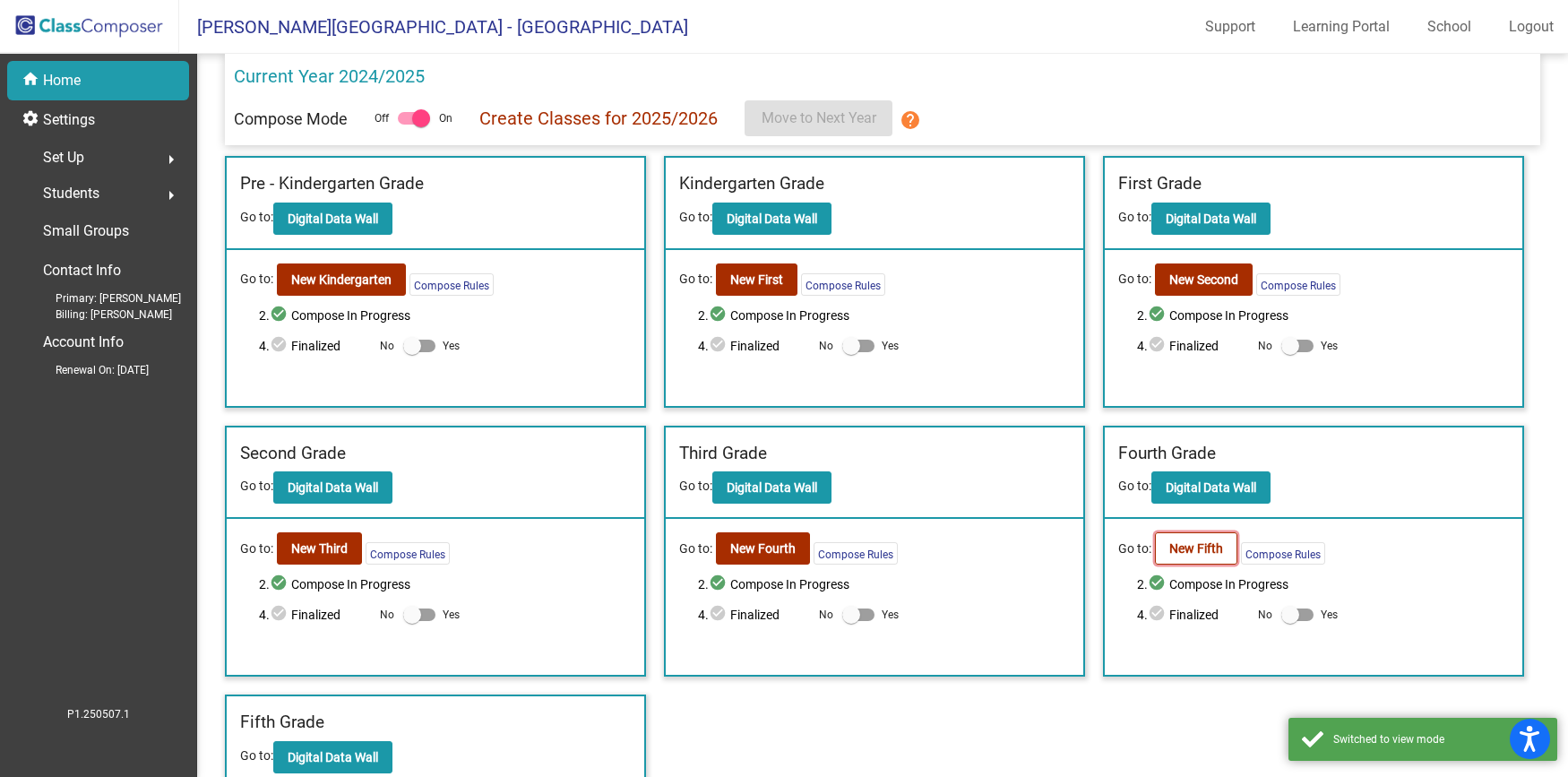 click on "New Fifth" 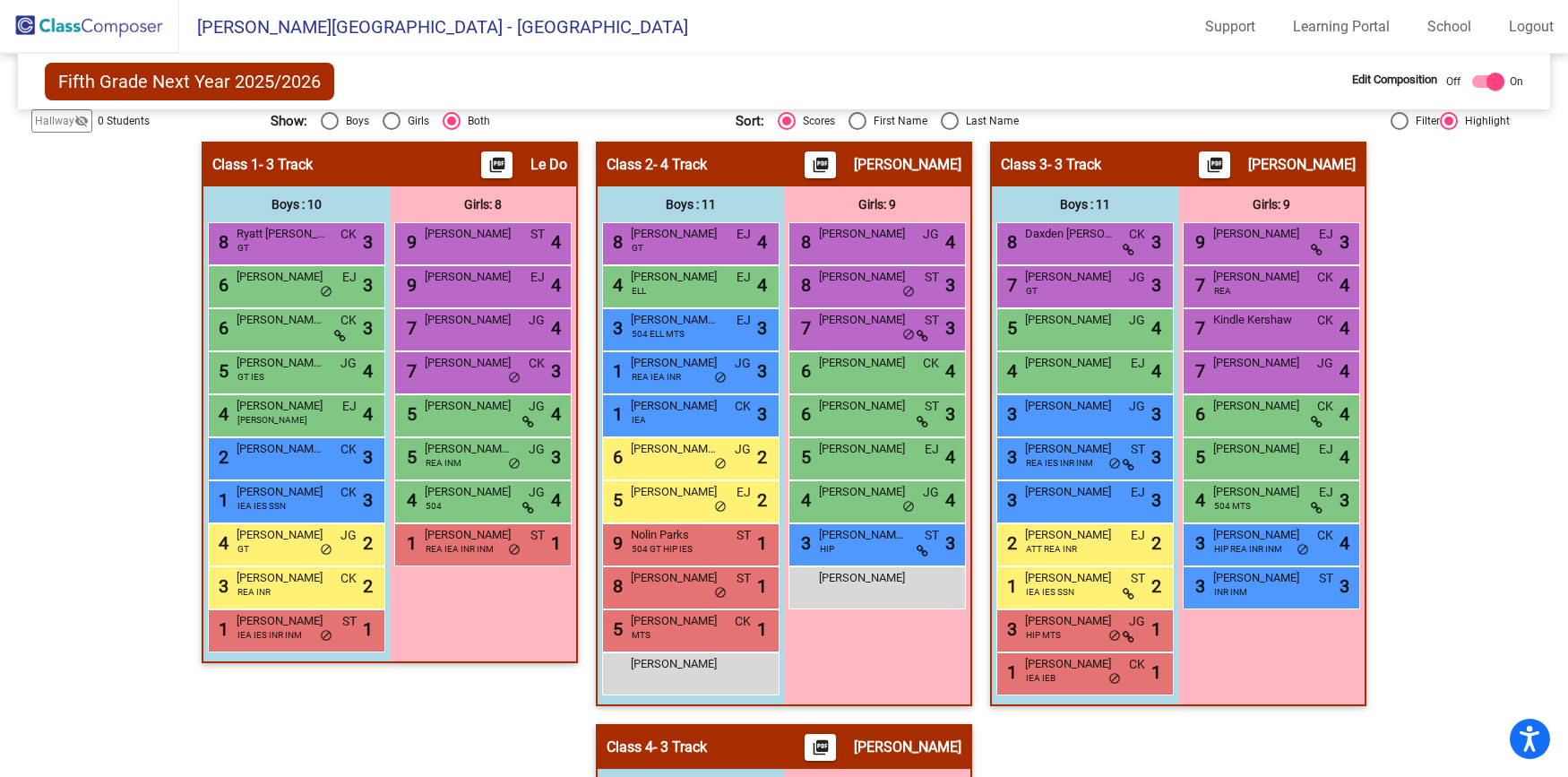 scroll, scrollTop: 0, scrollLeft: 0, axis: both 